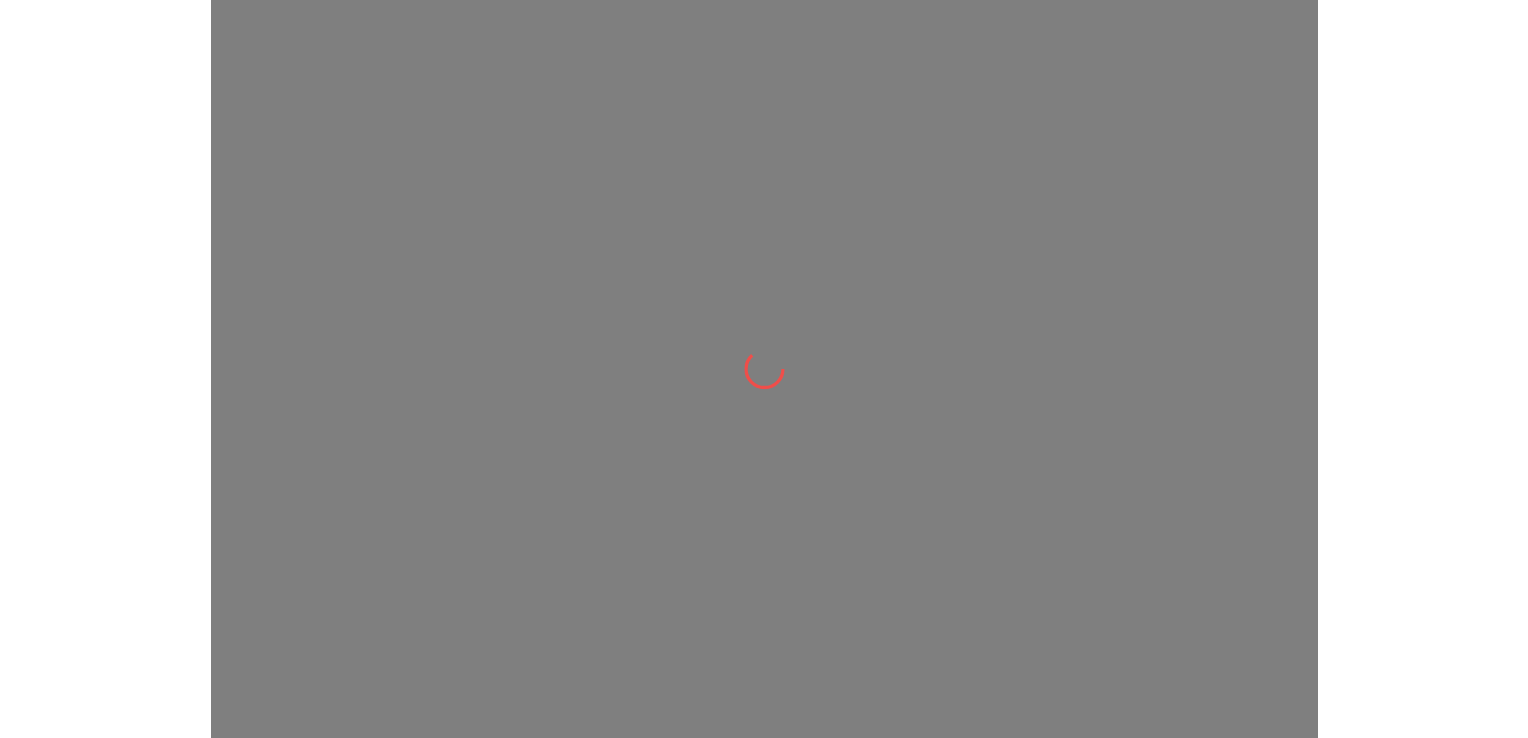 scroll, scrollTop: 0, scrollLeft: 0, axis: both 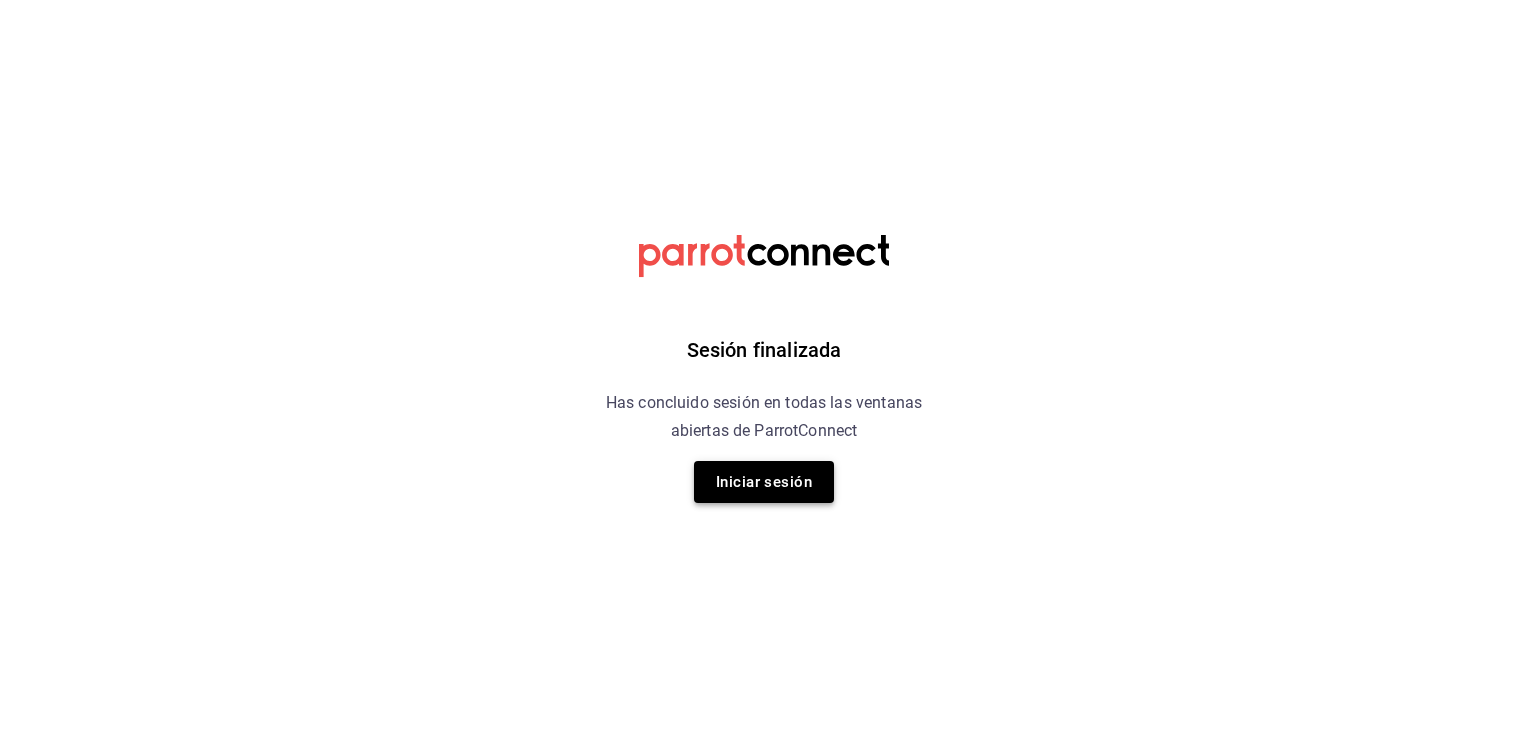 click on "Iniciar sesión" at bounding box center [764, 482] 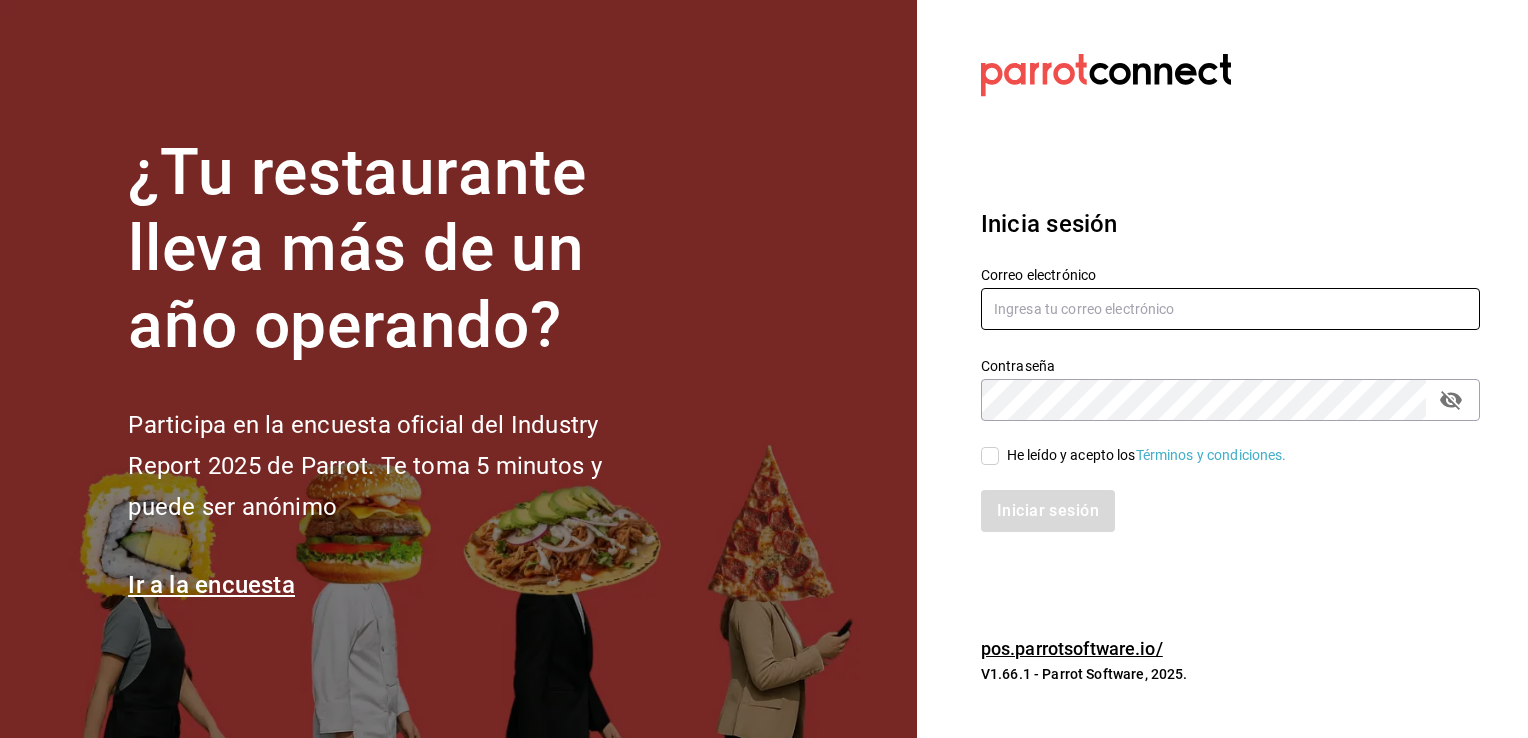 type on "[EMAIL]" 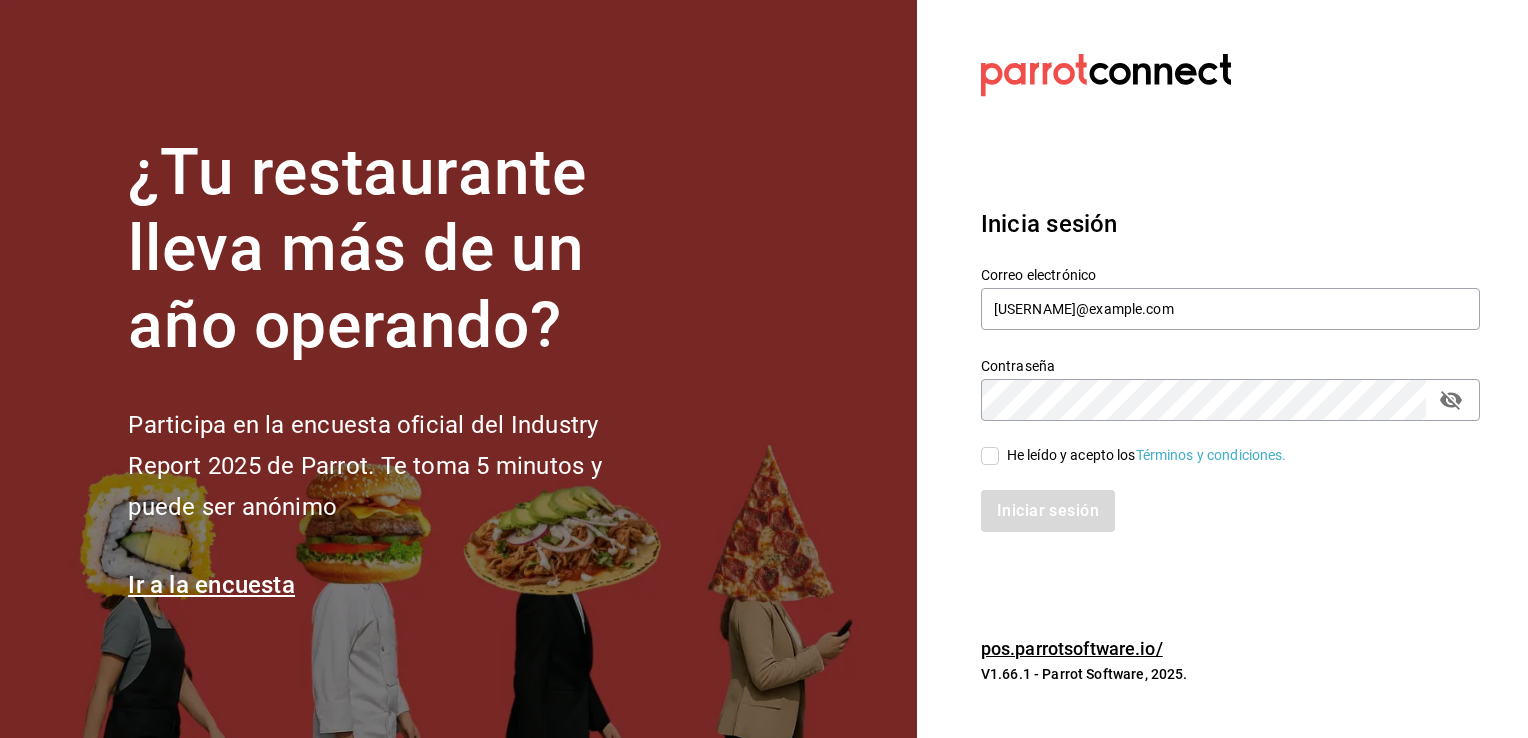 click on "He leído y acepto los  Términos y condiciones." at bounding box center (990, 456) 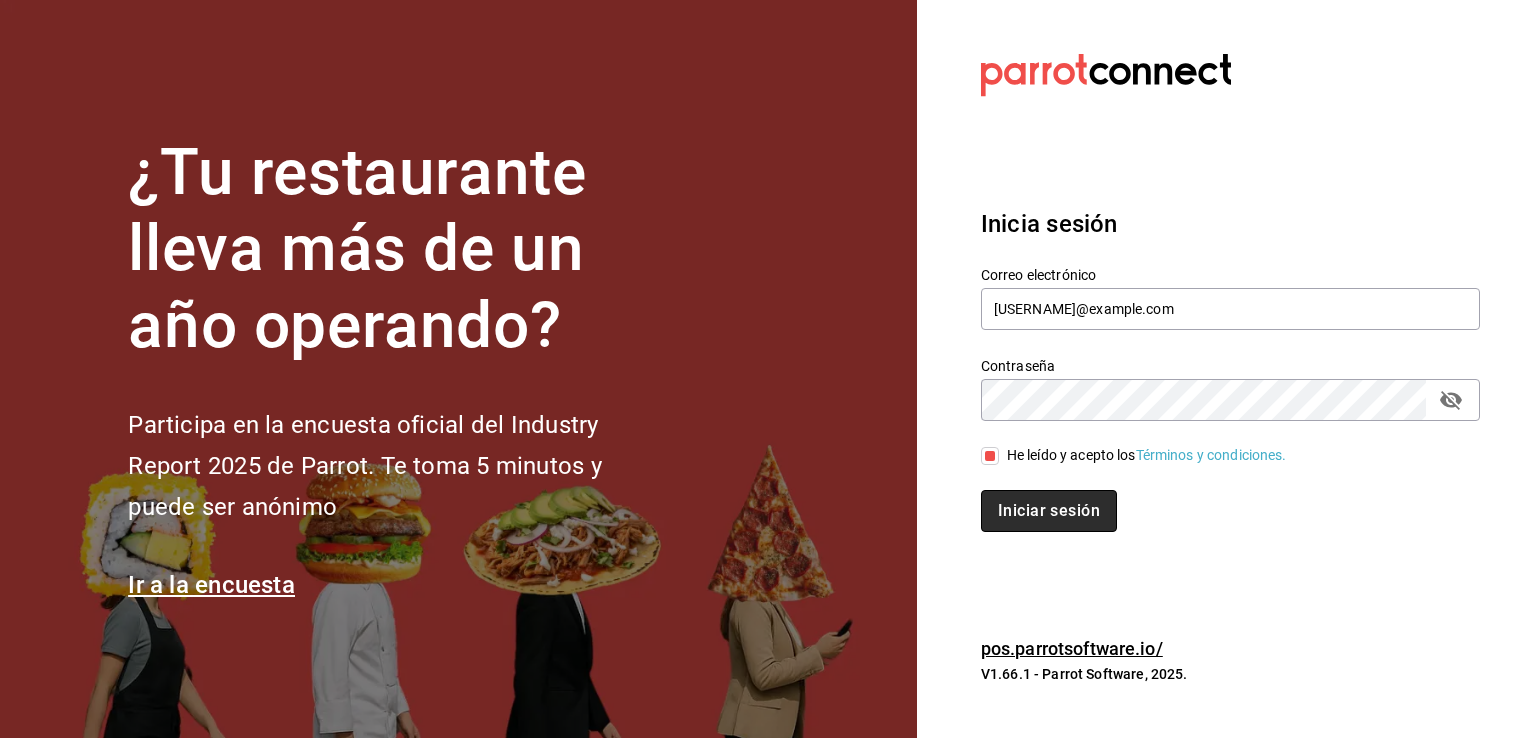 click on "Iniciar sesión" at bounding box center (1049, 511) 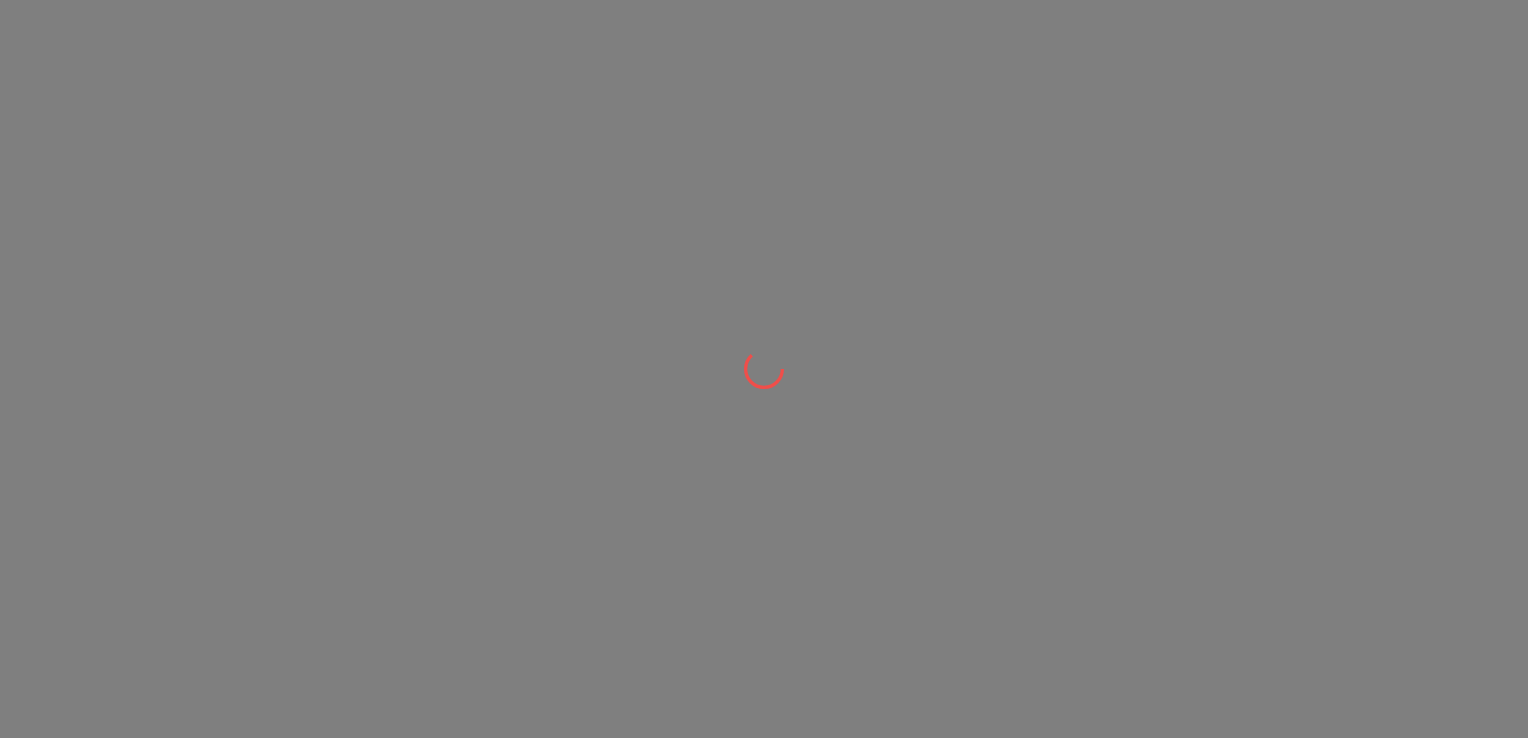 scroll, scrollTop: 0, scrollLeft: 0, axis: both 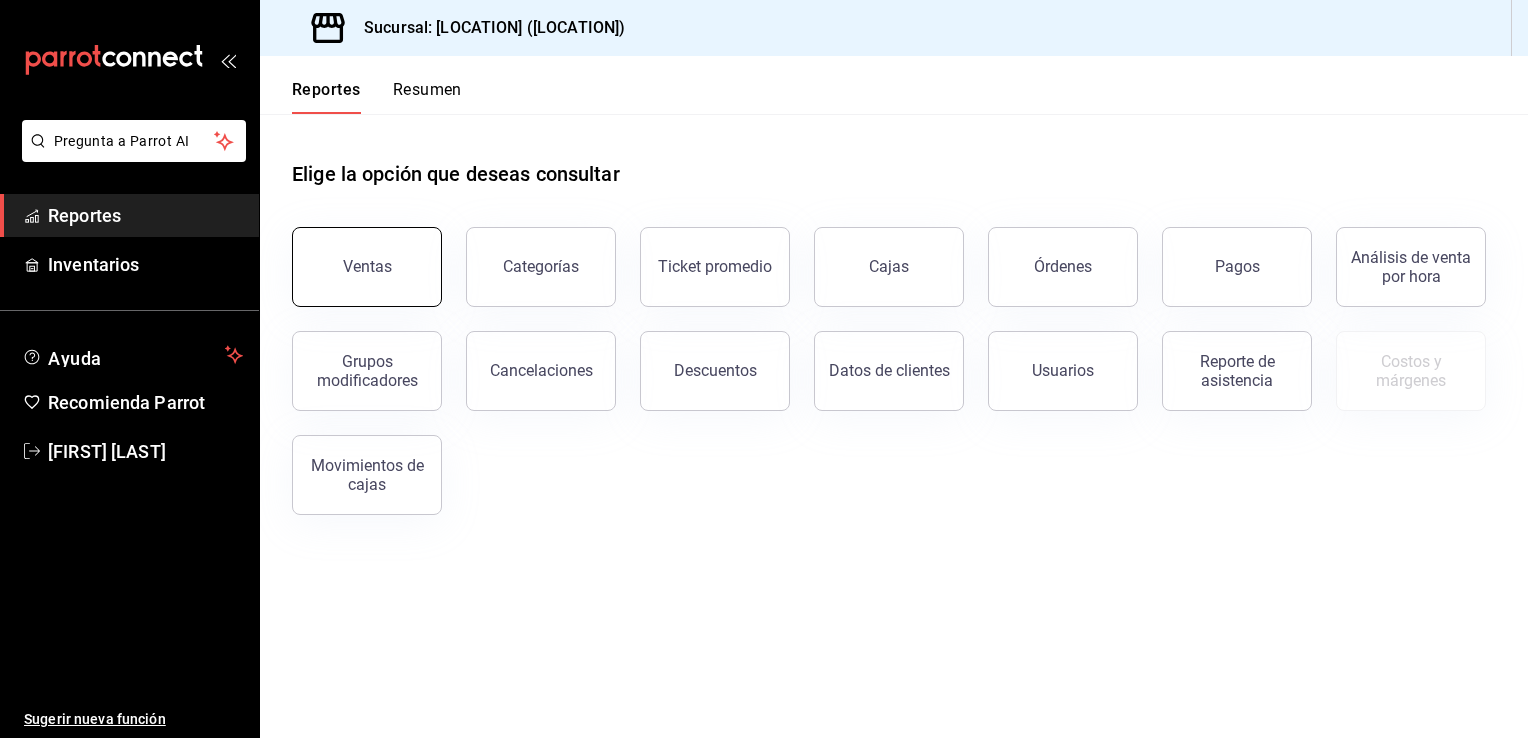 click on "Ventas" at bounding box center [367, 267] 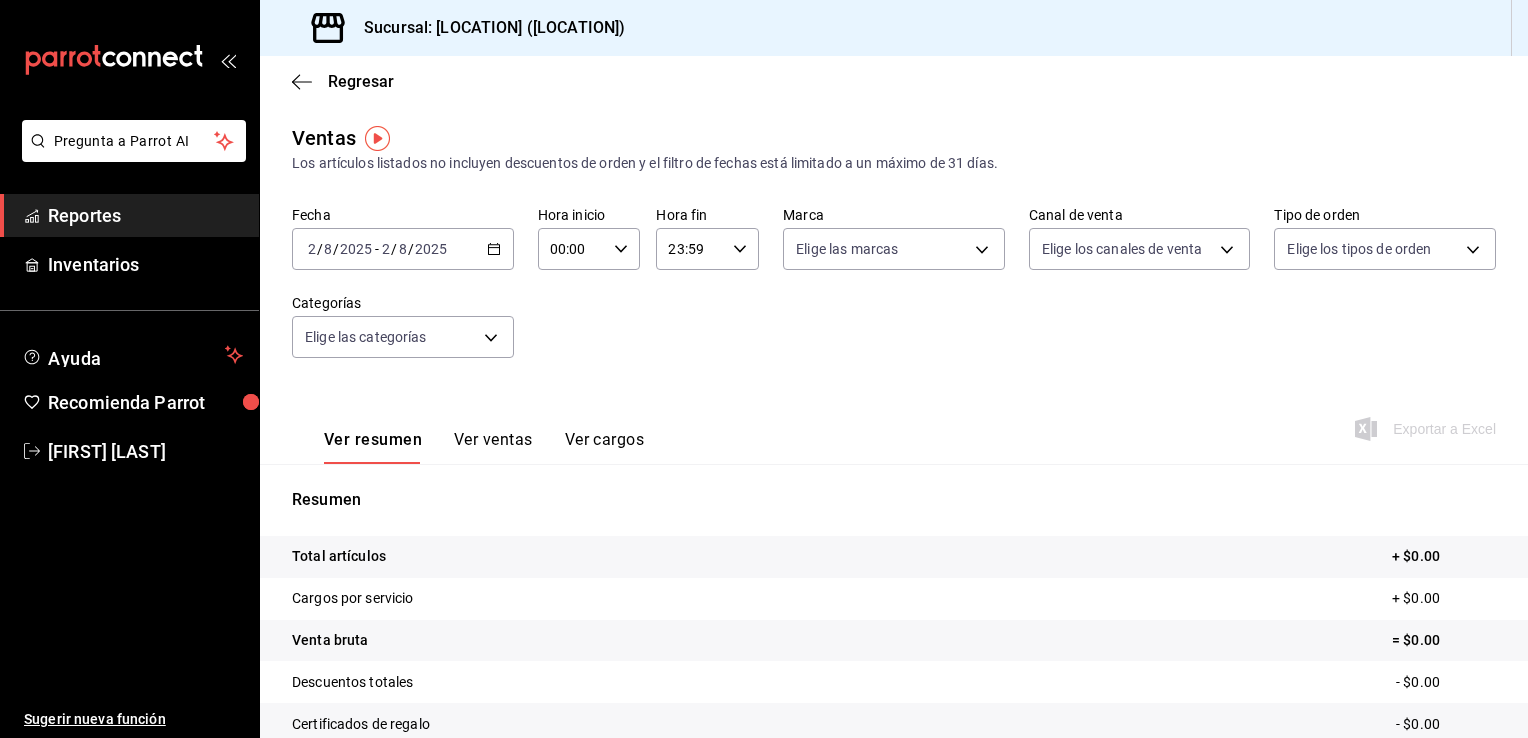 click 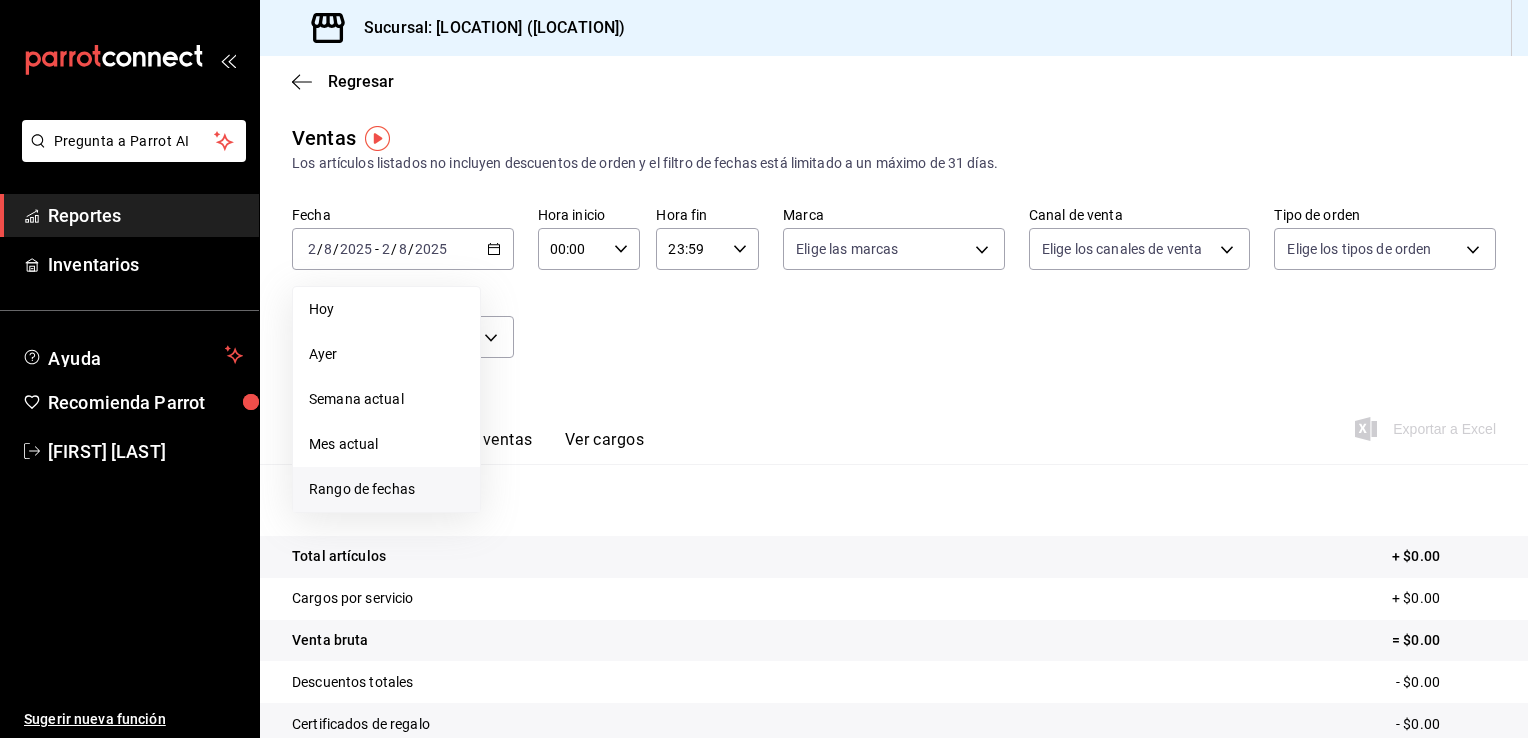 click on "Rango de fechas" at bounding box center [386, 489] 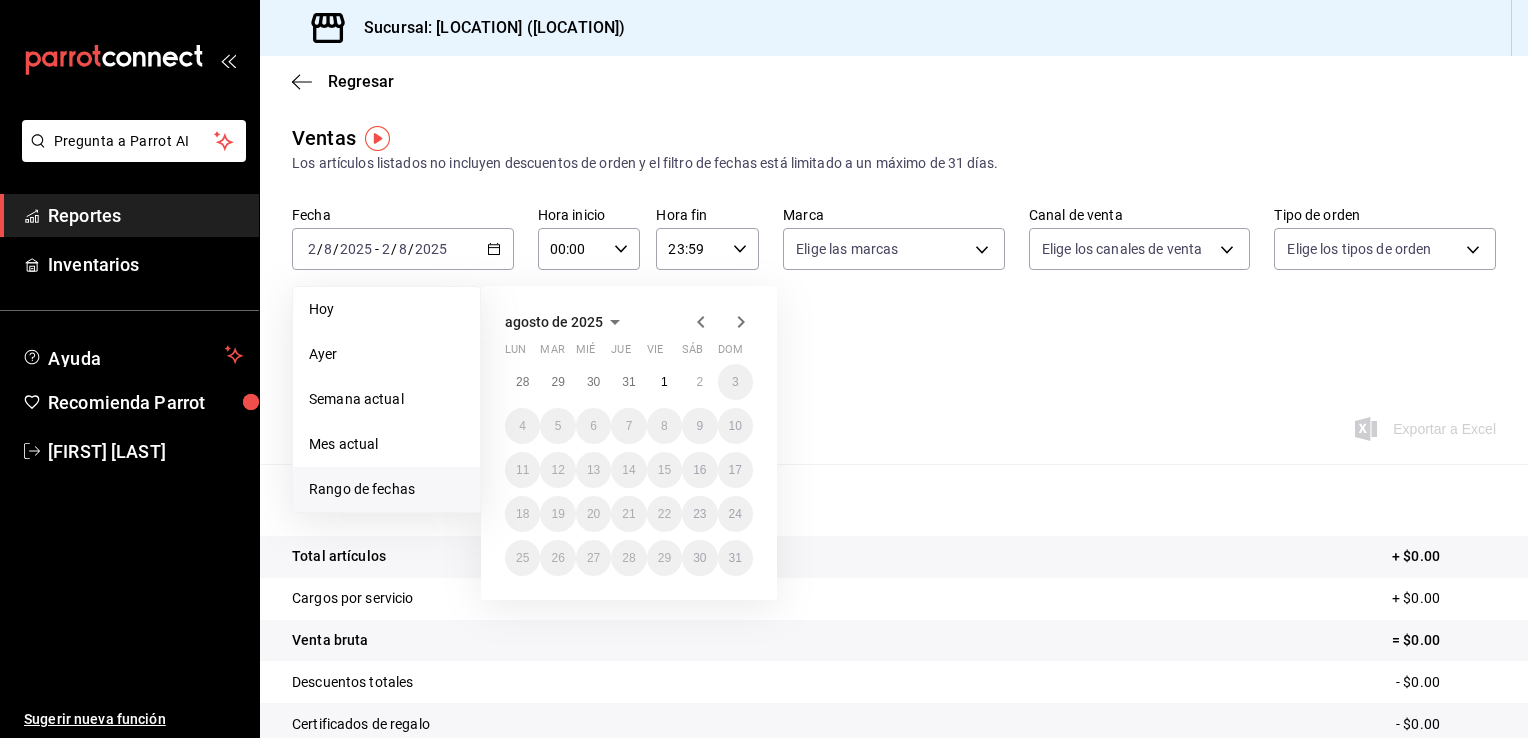 click 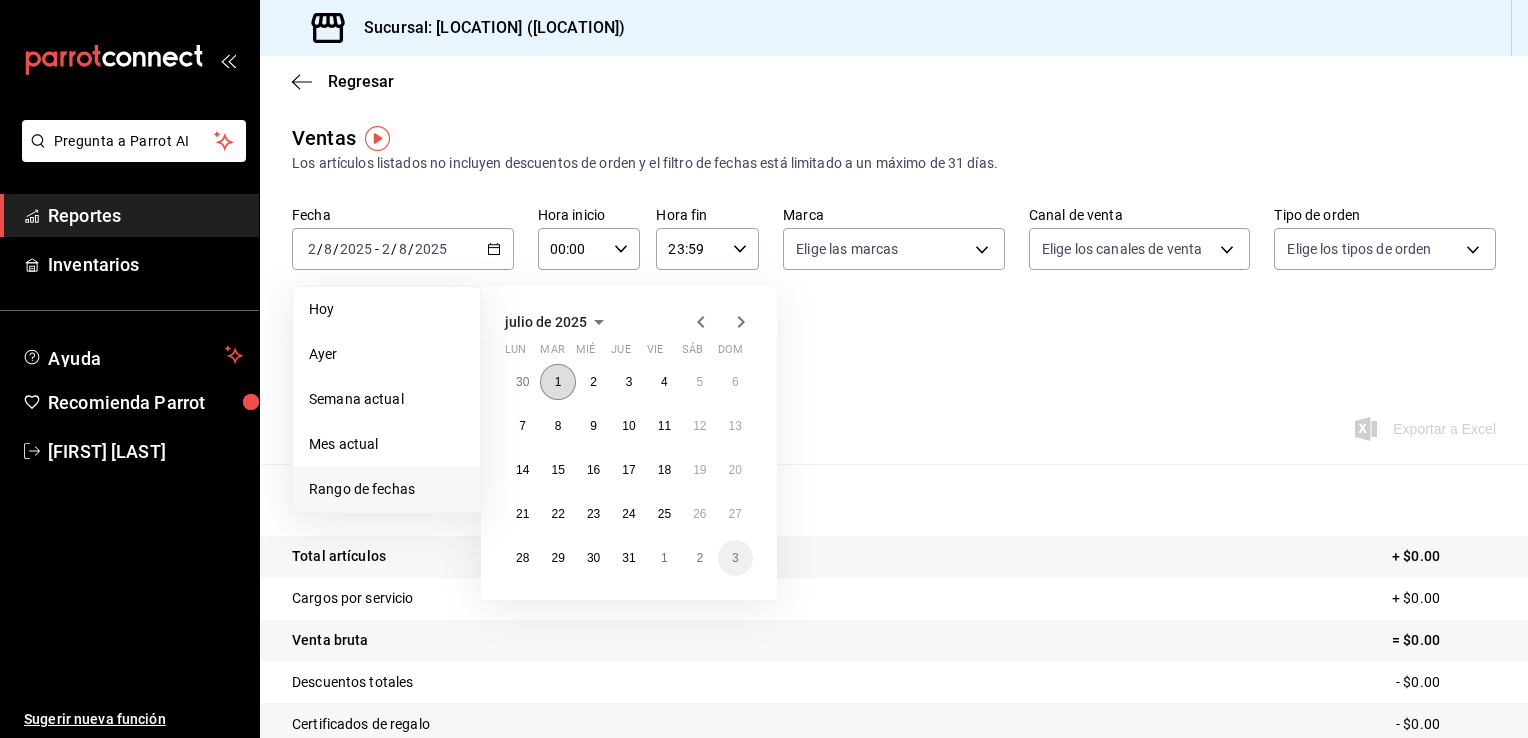 click on "1" at bounding box center [558, 382] 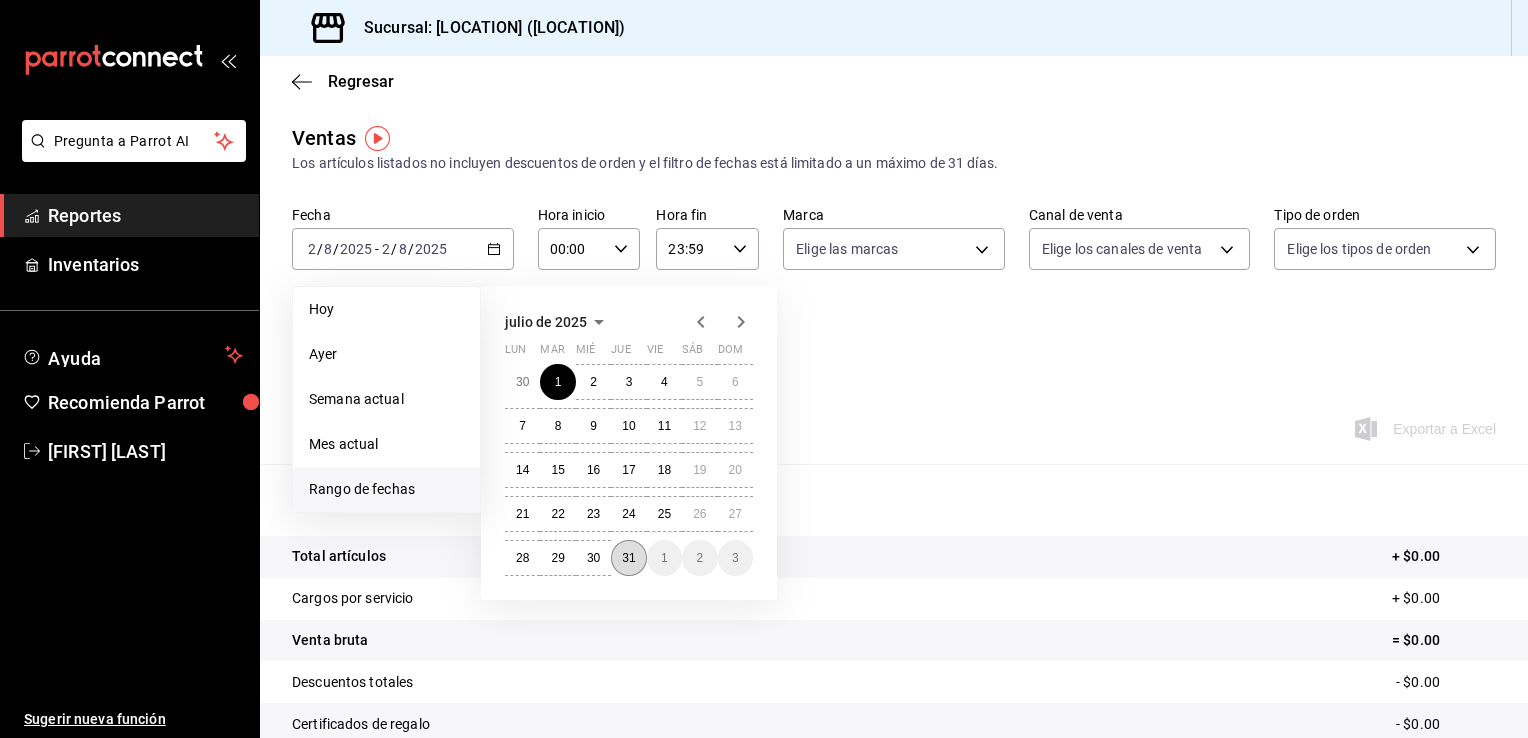 click on "31" at bounding box center (628, 558) 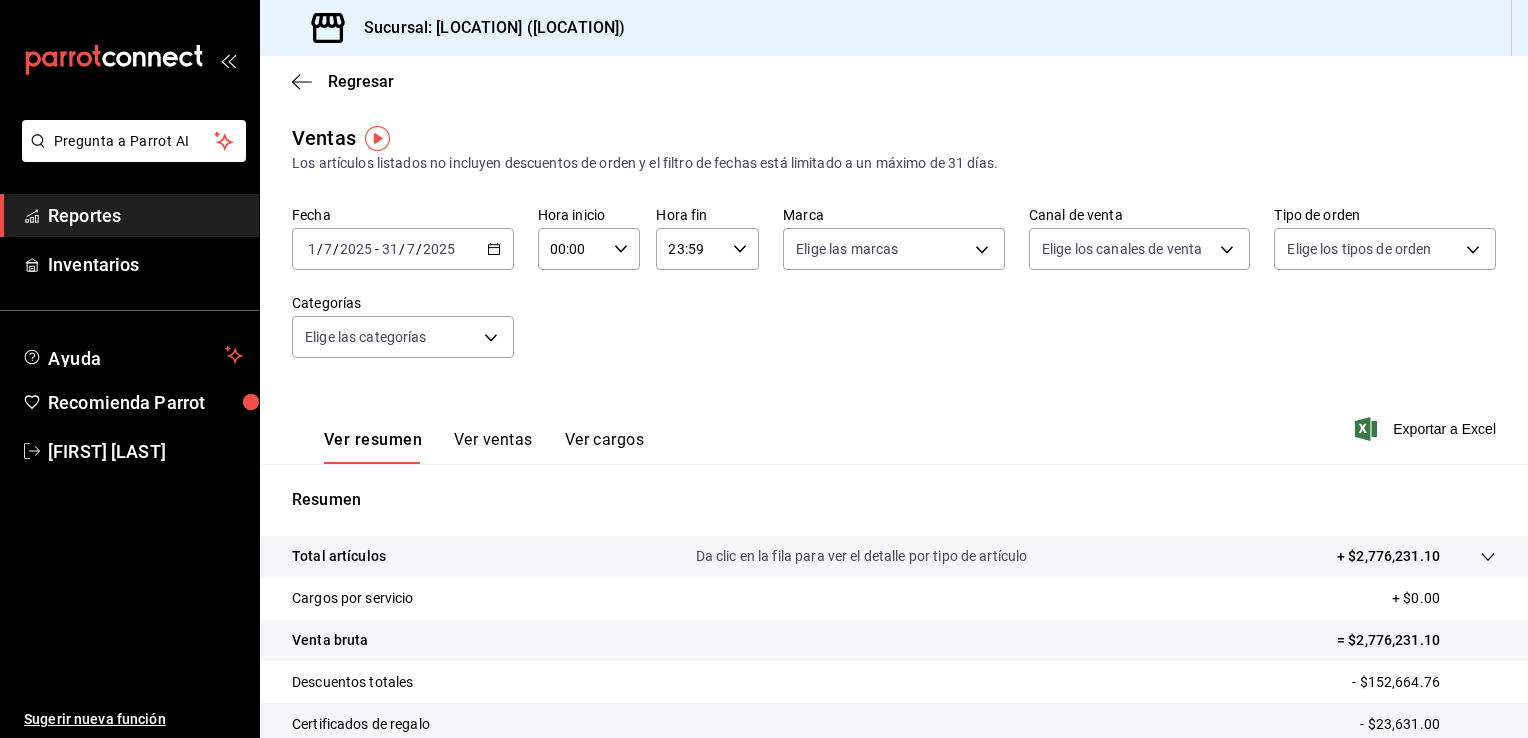 click 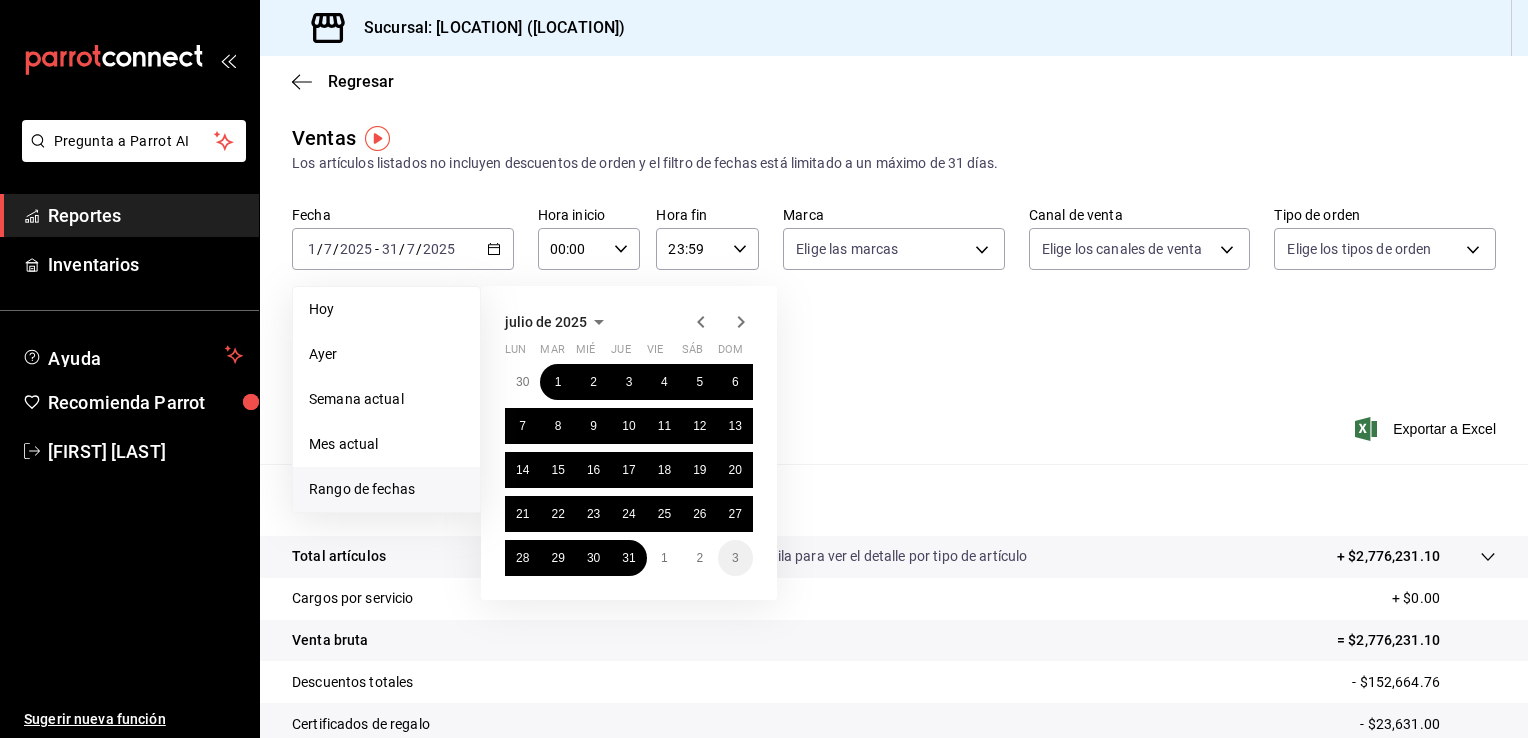 click on "Rango de fechas" at bounding box center (386, 489) 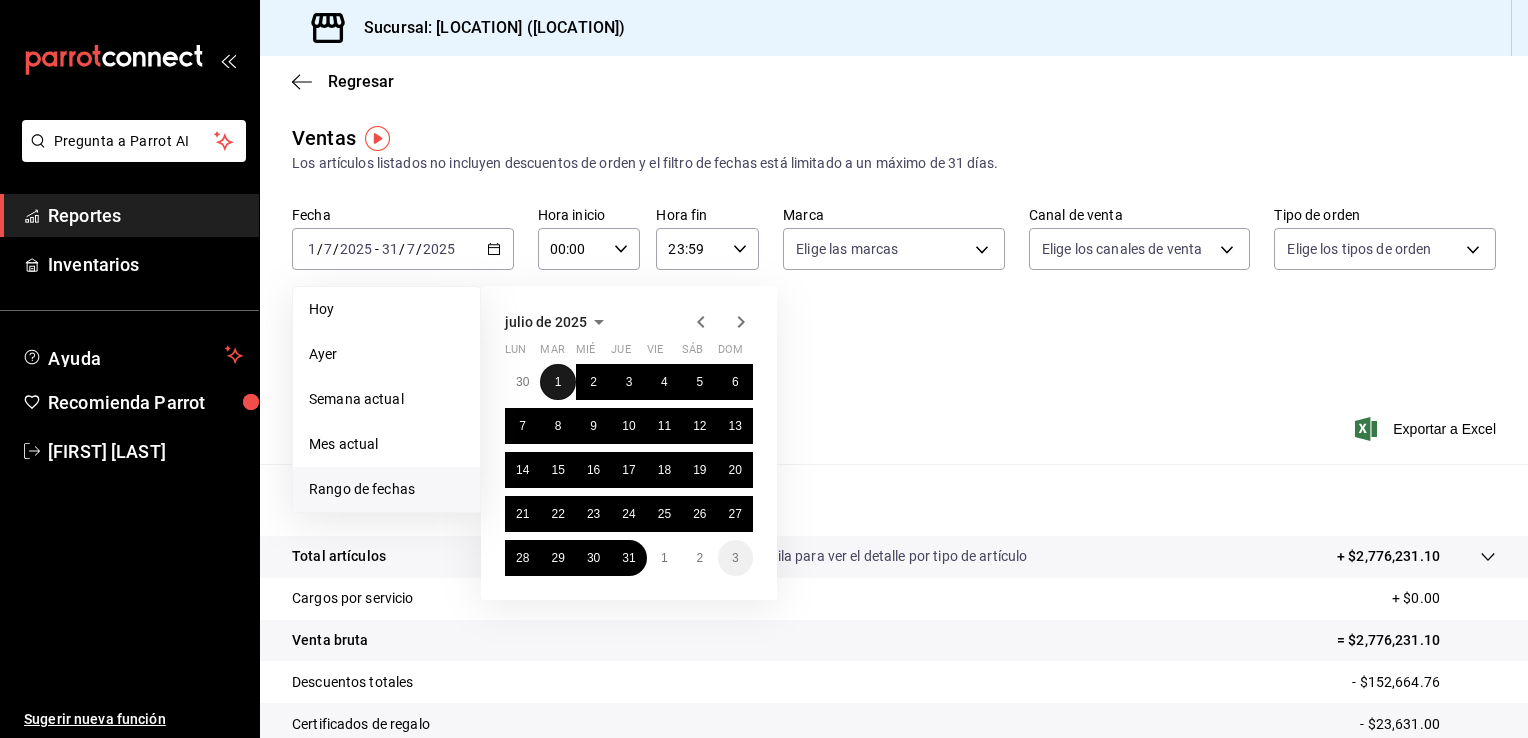 click on "1" at bounding box center [558, 382] 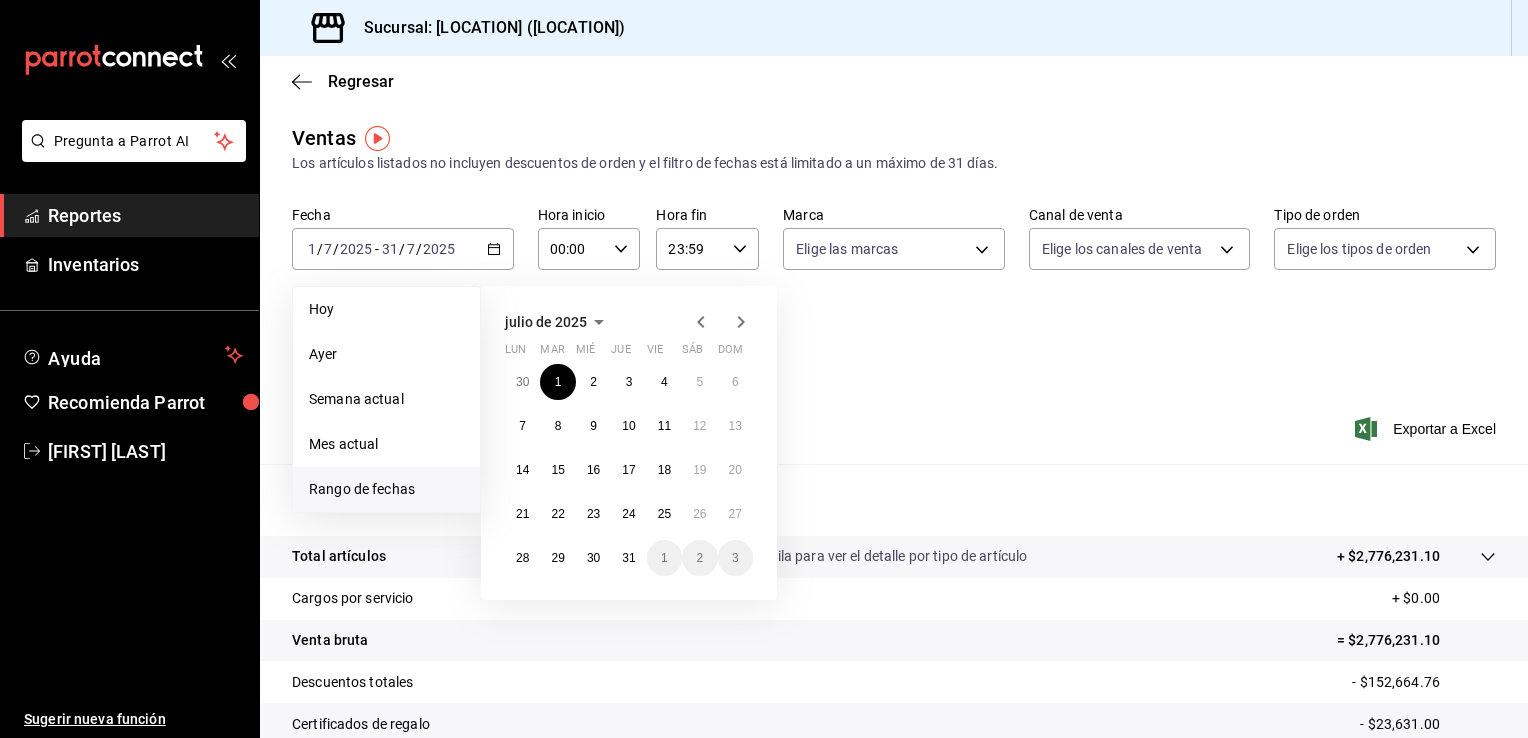 click 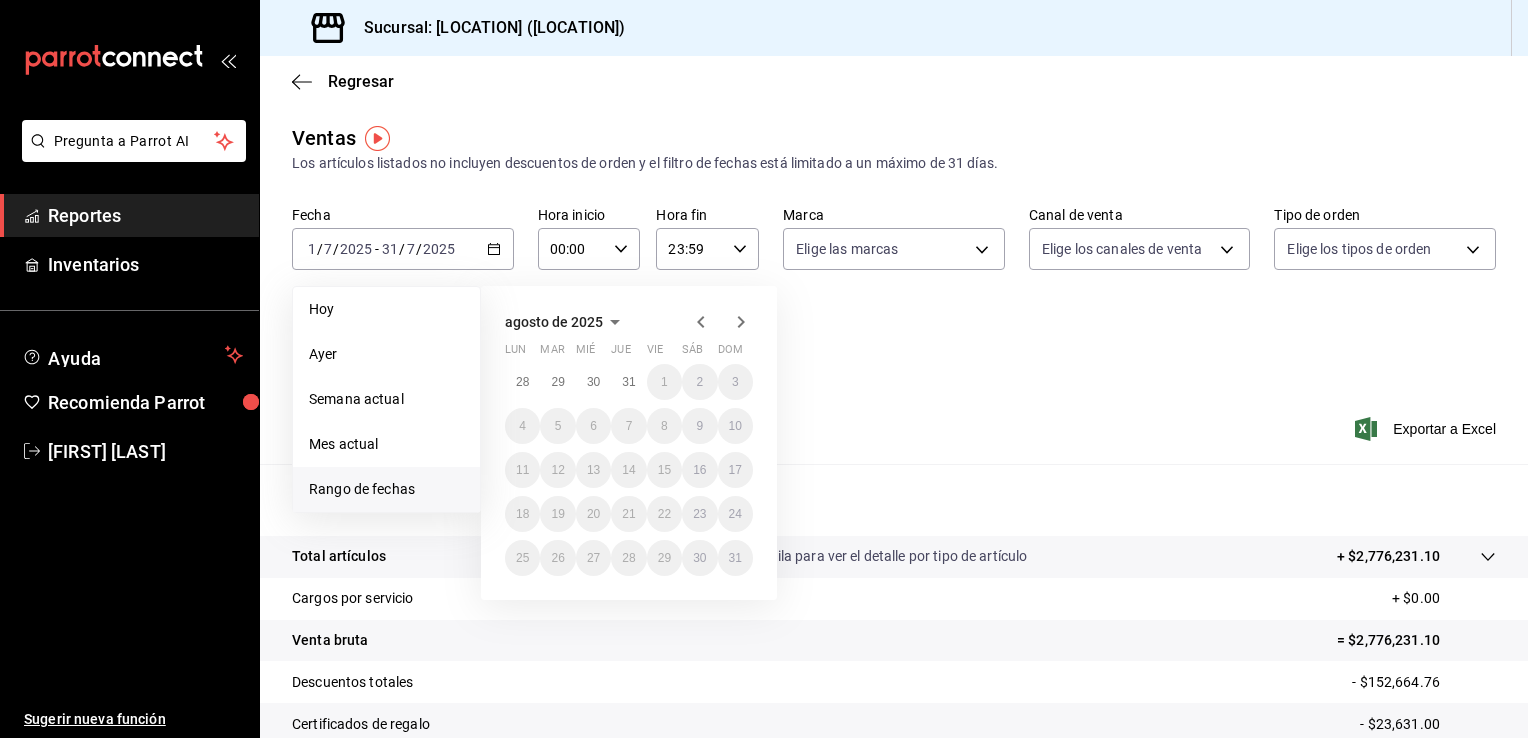 click 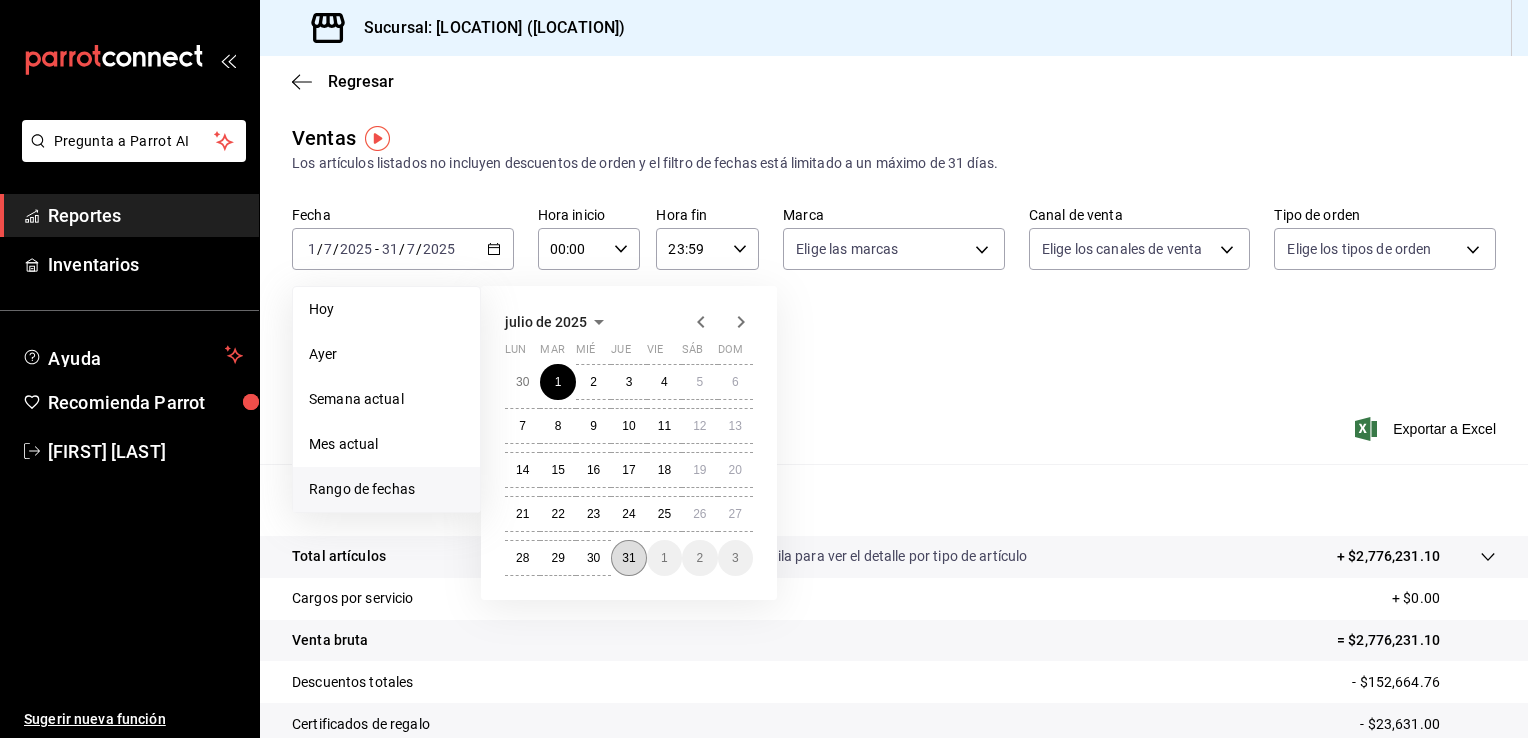 click on "31" at bounding box center [628, 558] 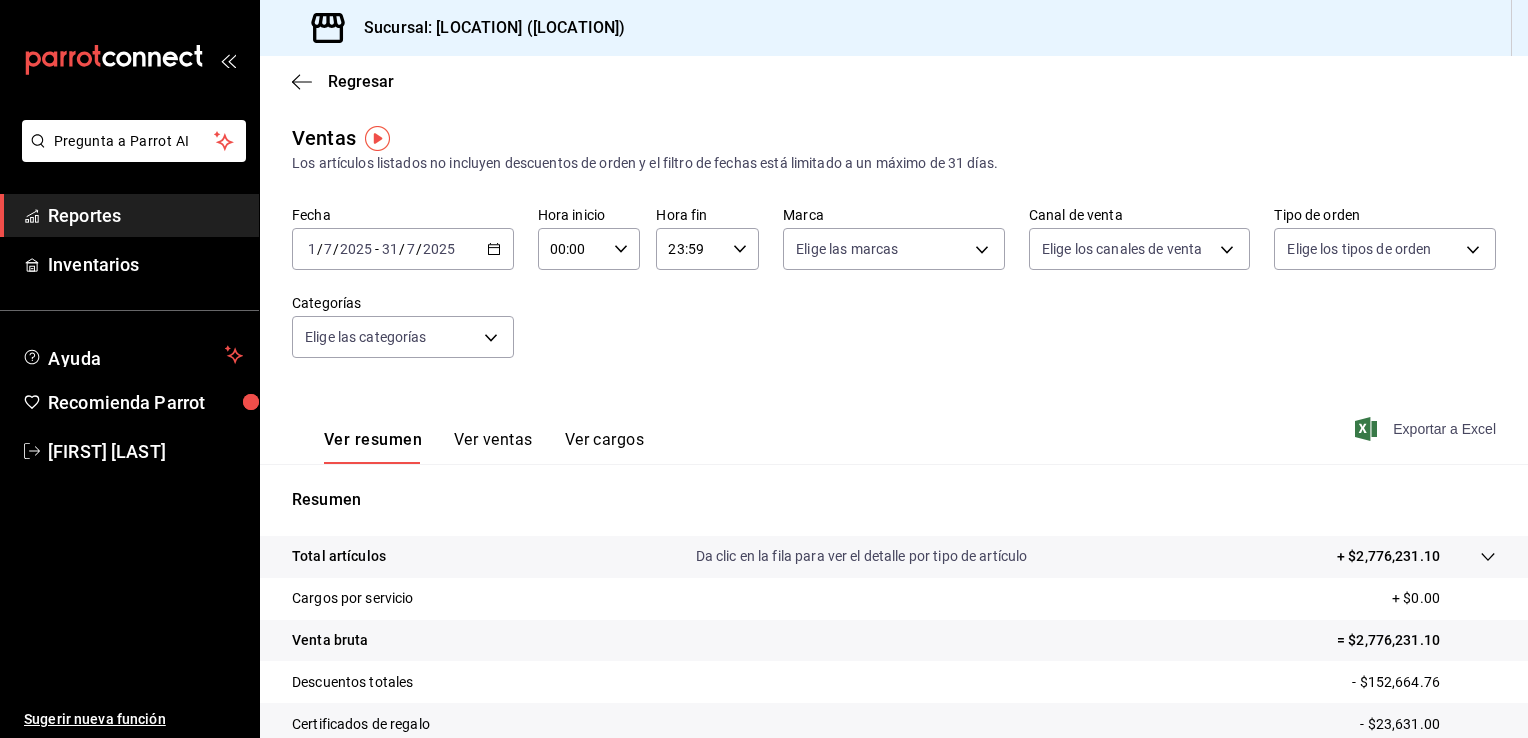 click on "Exportar a Excel" at bounding box center [1427, 429] 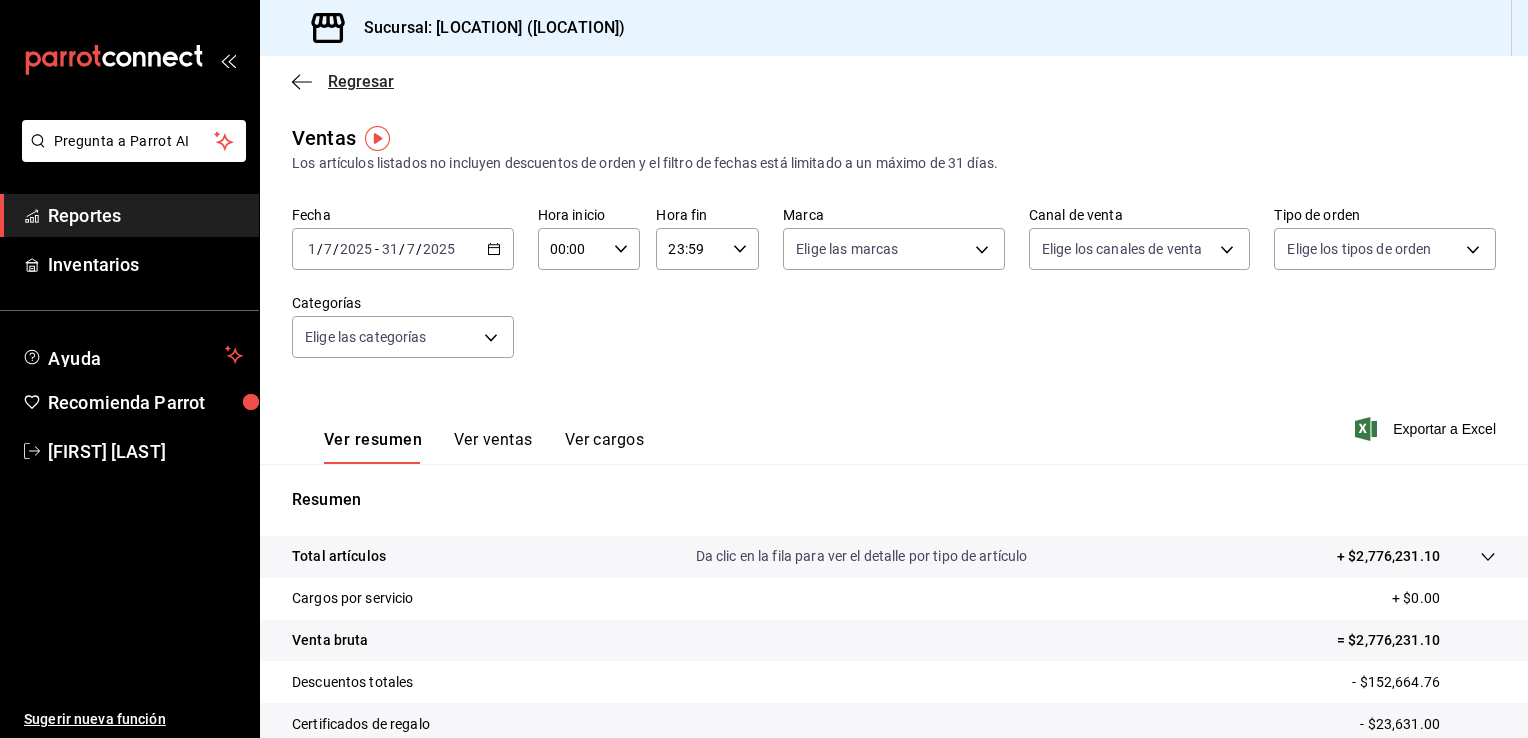 click 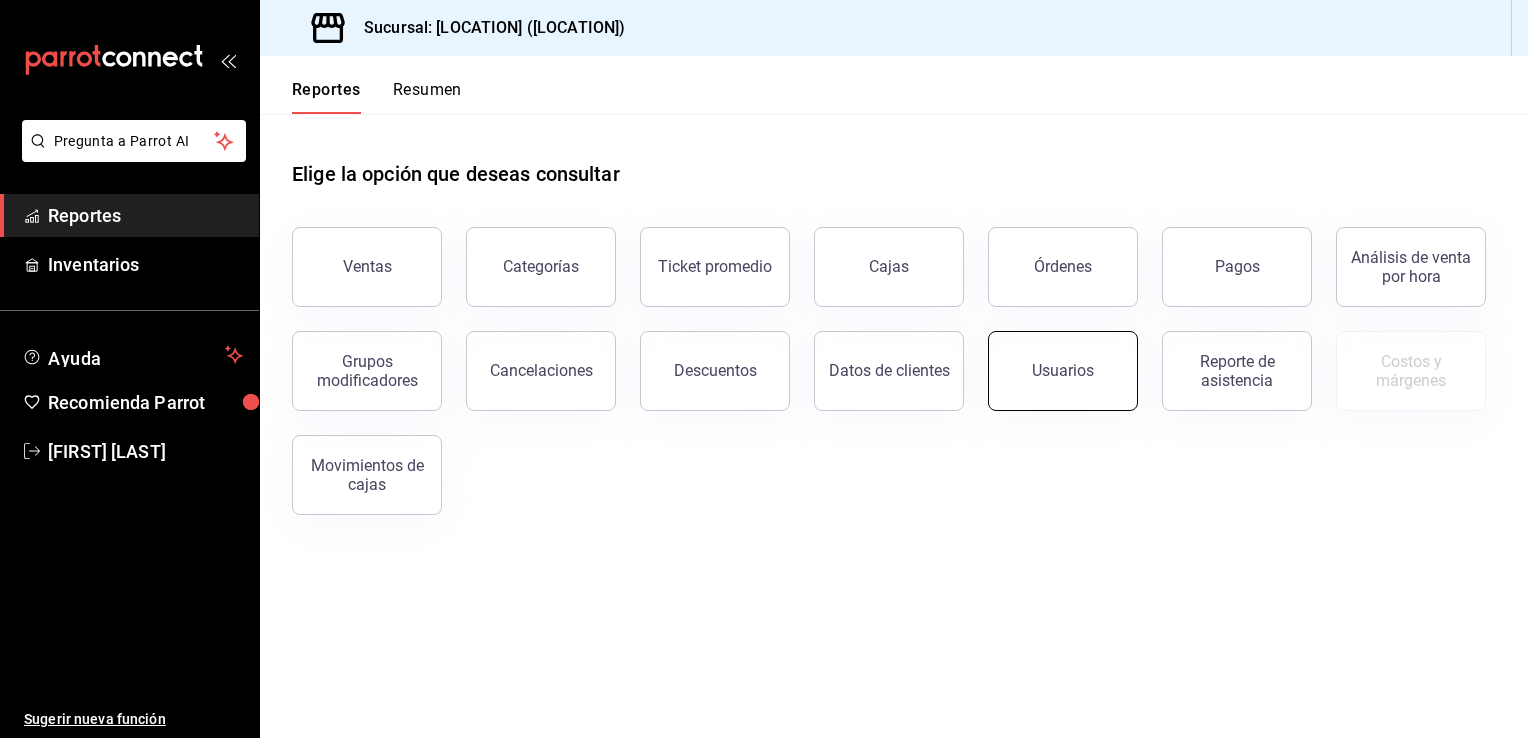 click on "Usuarios" at bounding box center [1063, 370] 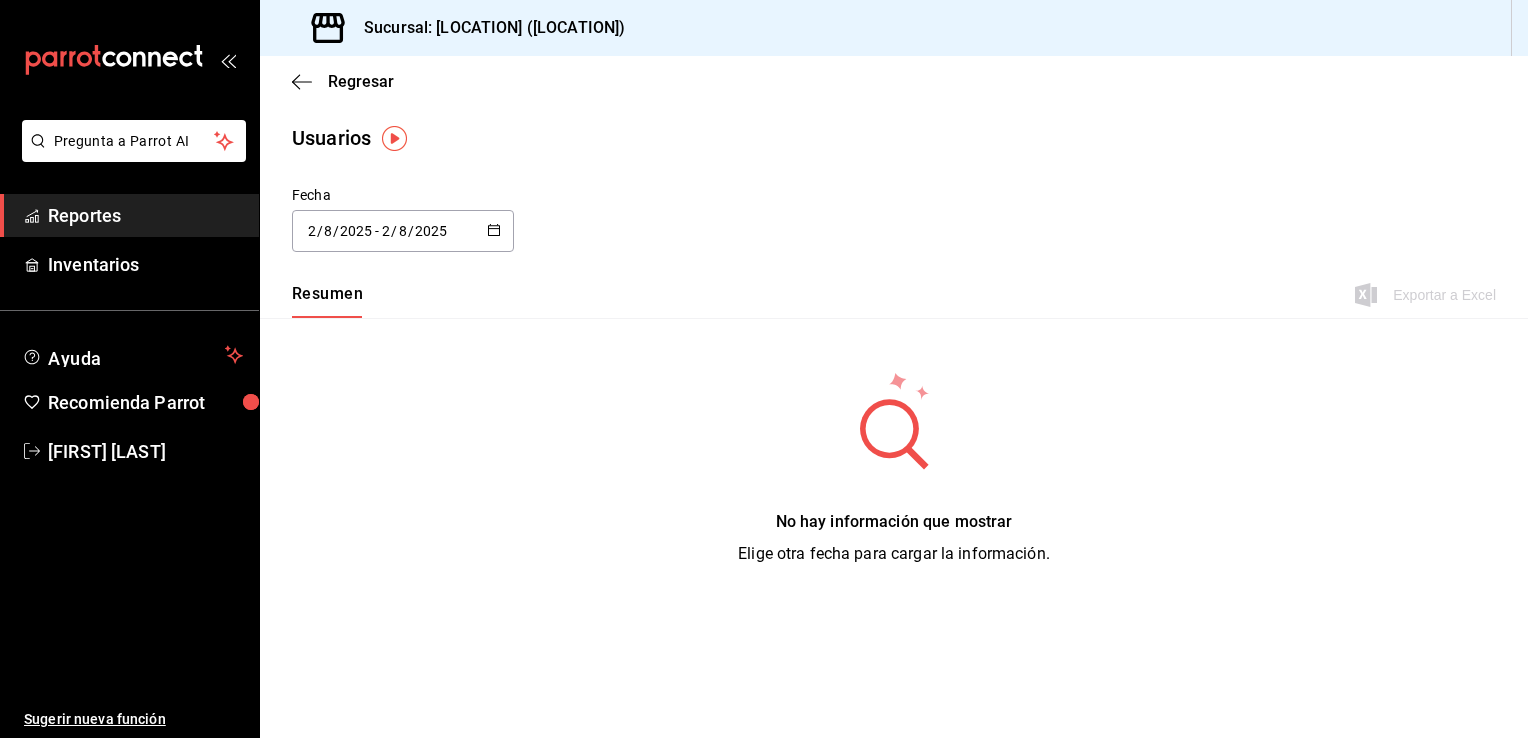 click 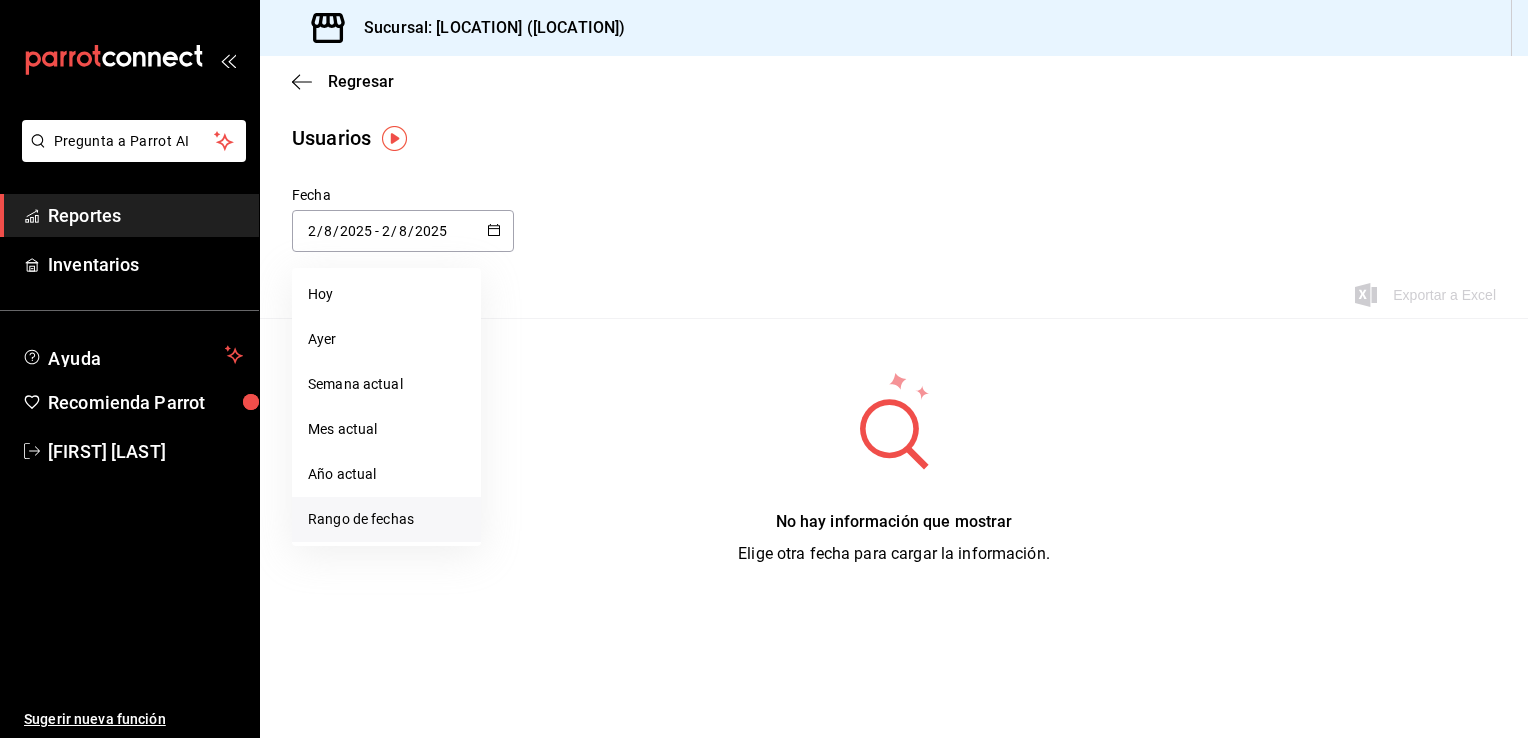 click on "Rango de fechas" at bounding box center (386, 519) 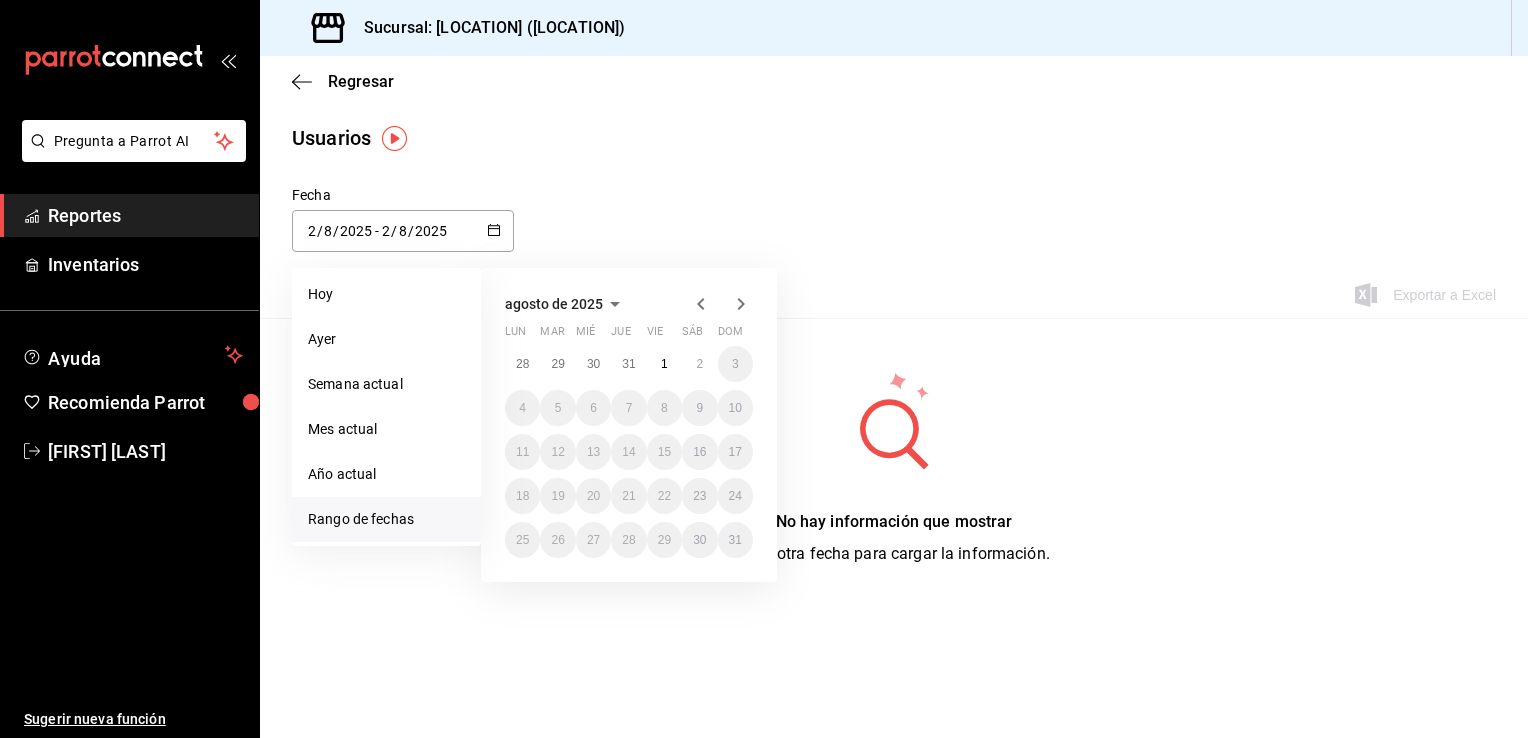 click 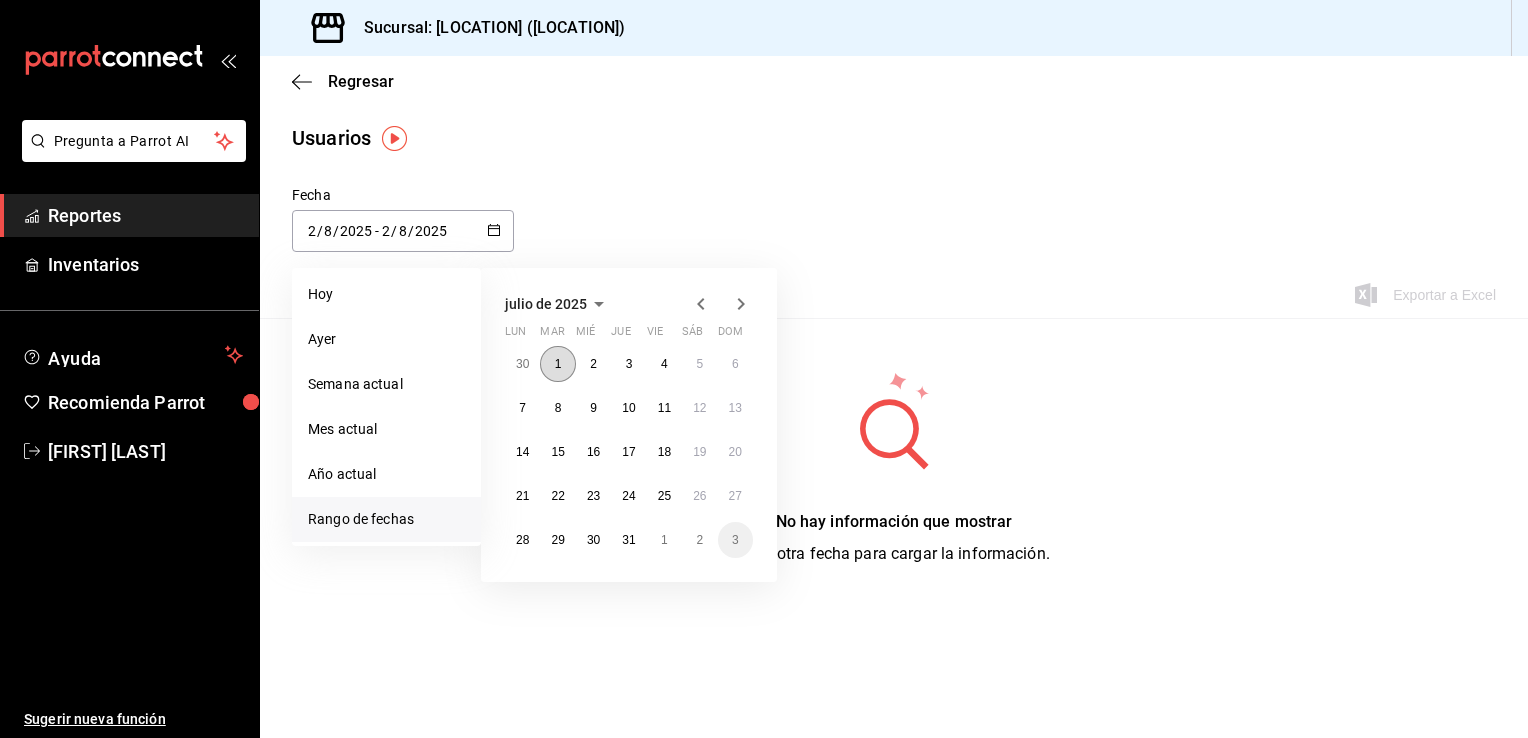 click on "1" at bounding box center [557, 364] 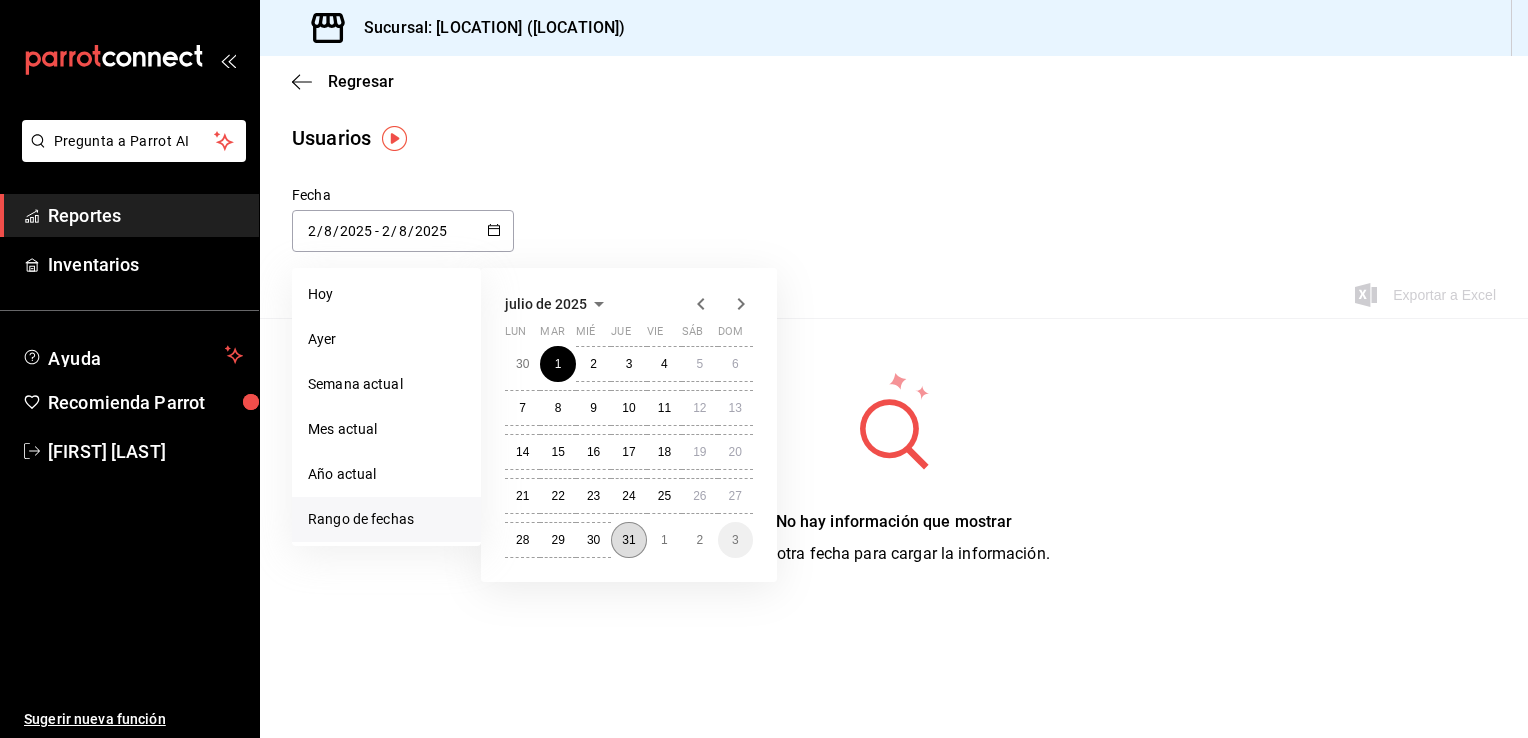 click on "31" at bounding box center [628, 540] 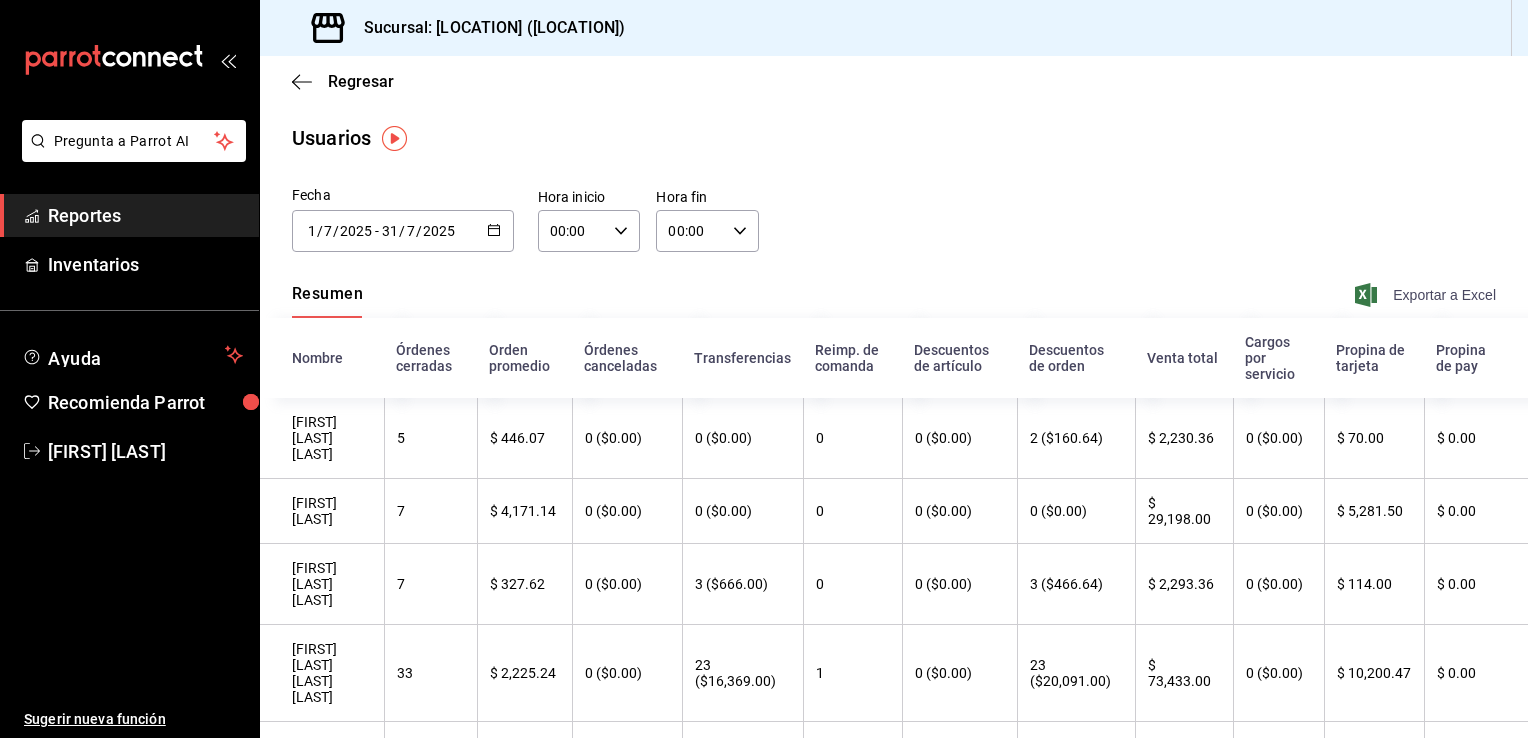 click on "Exportar a Excel" at bounding box center [1427, 295] 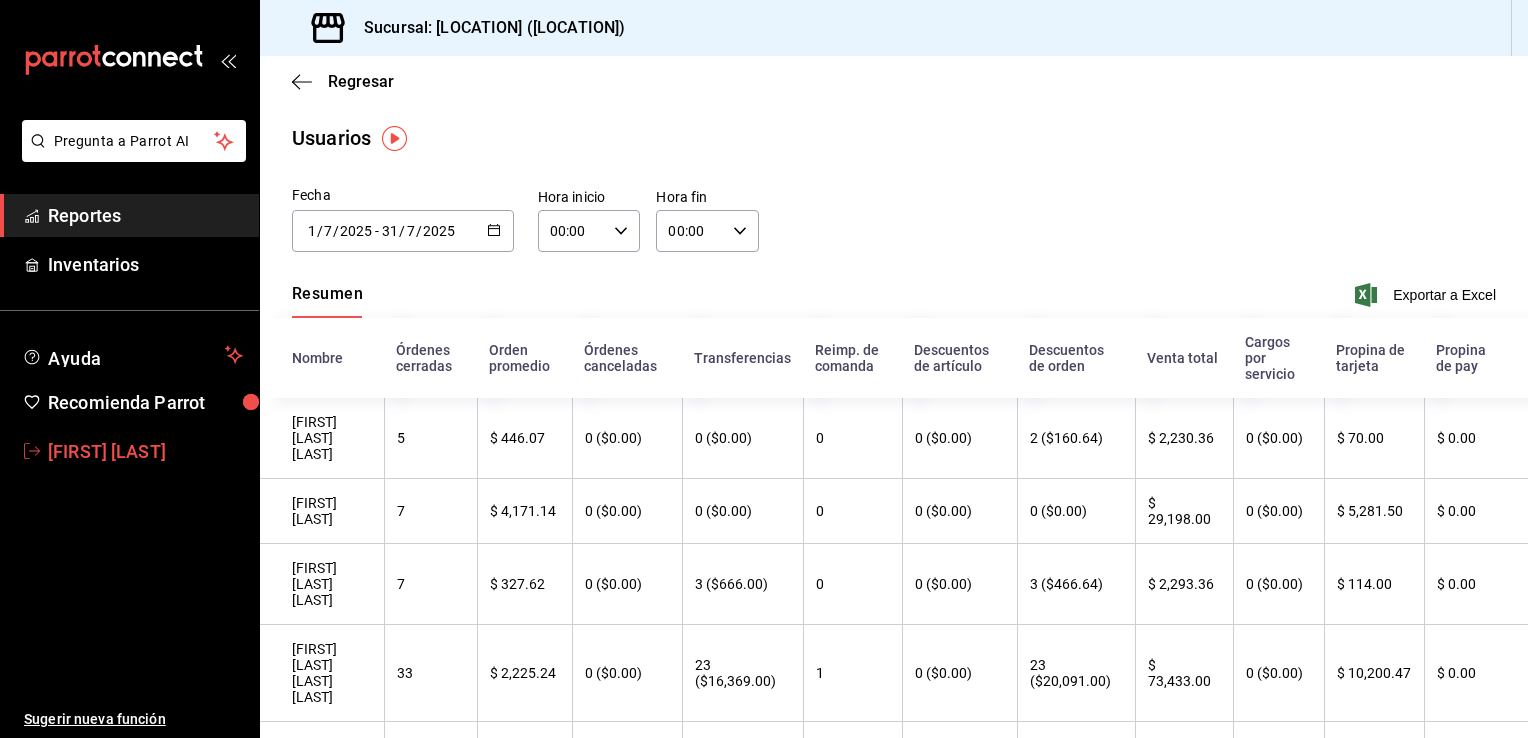 click on "caleb franco" at bounding box center (145, 451) 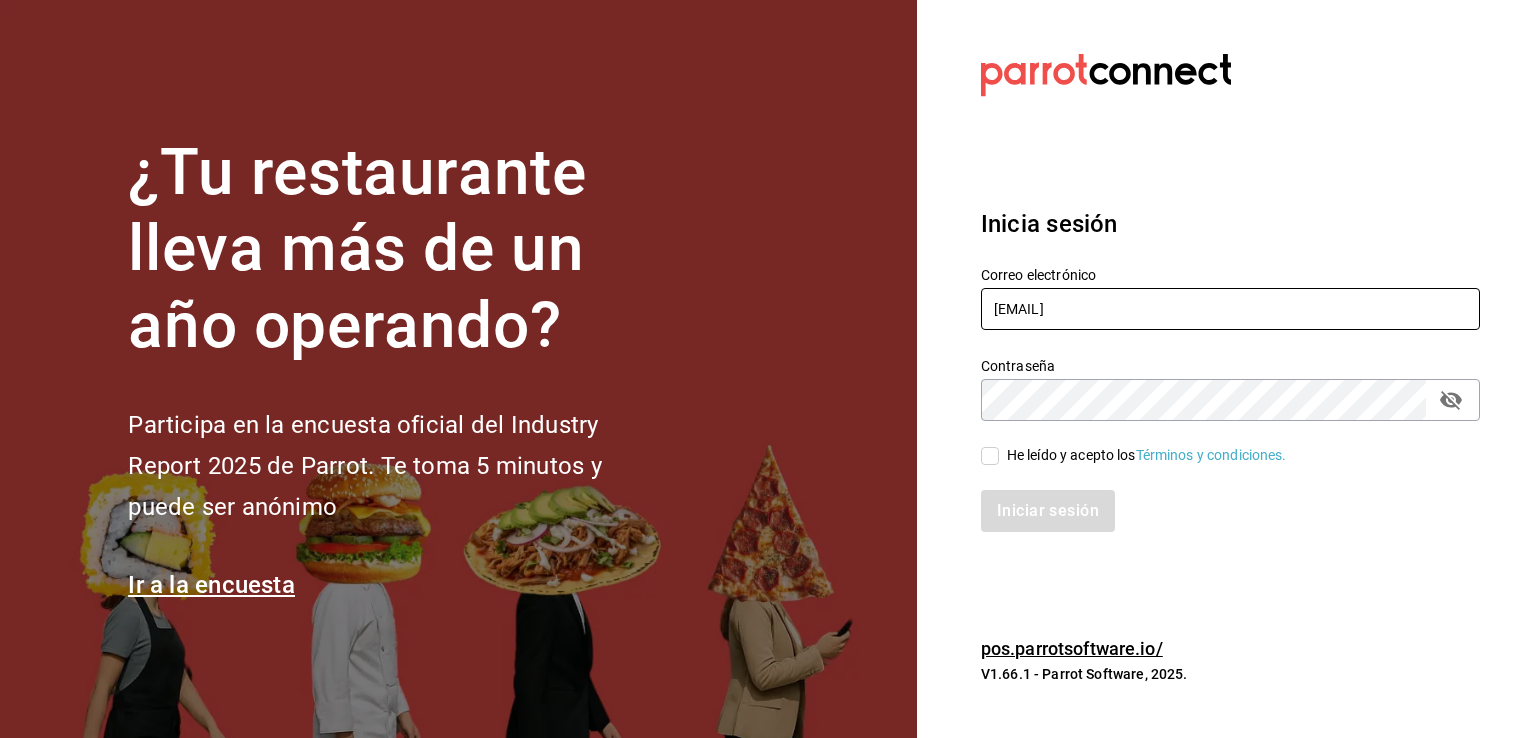 click on "calebfranco@grupocosteno.com" at bounding box center [1230, 309] 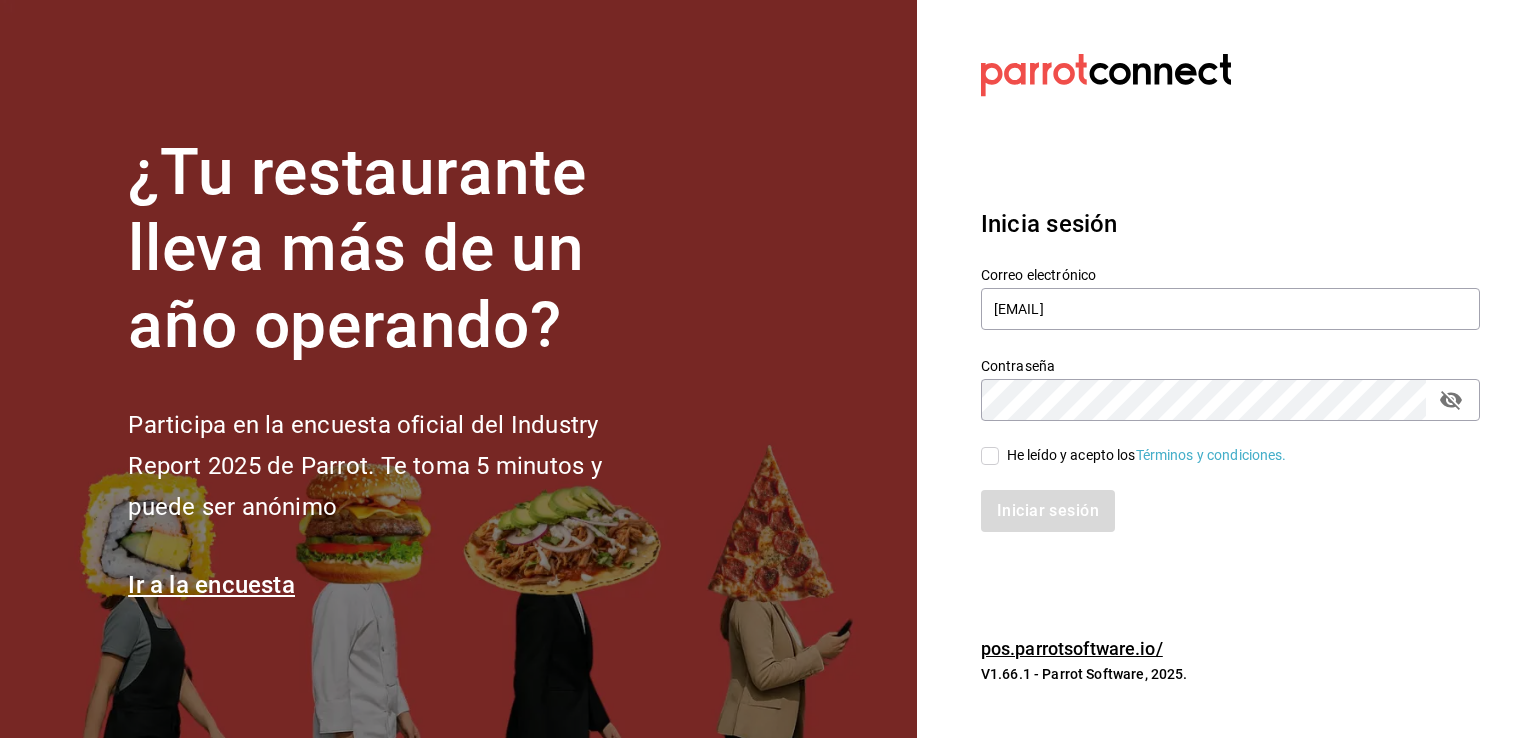 click on "He leído y acepto los  Términos y condiciones." at bounding box center (990, 456) 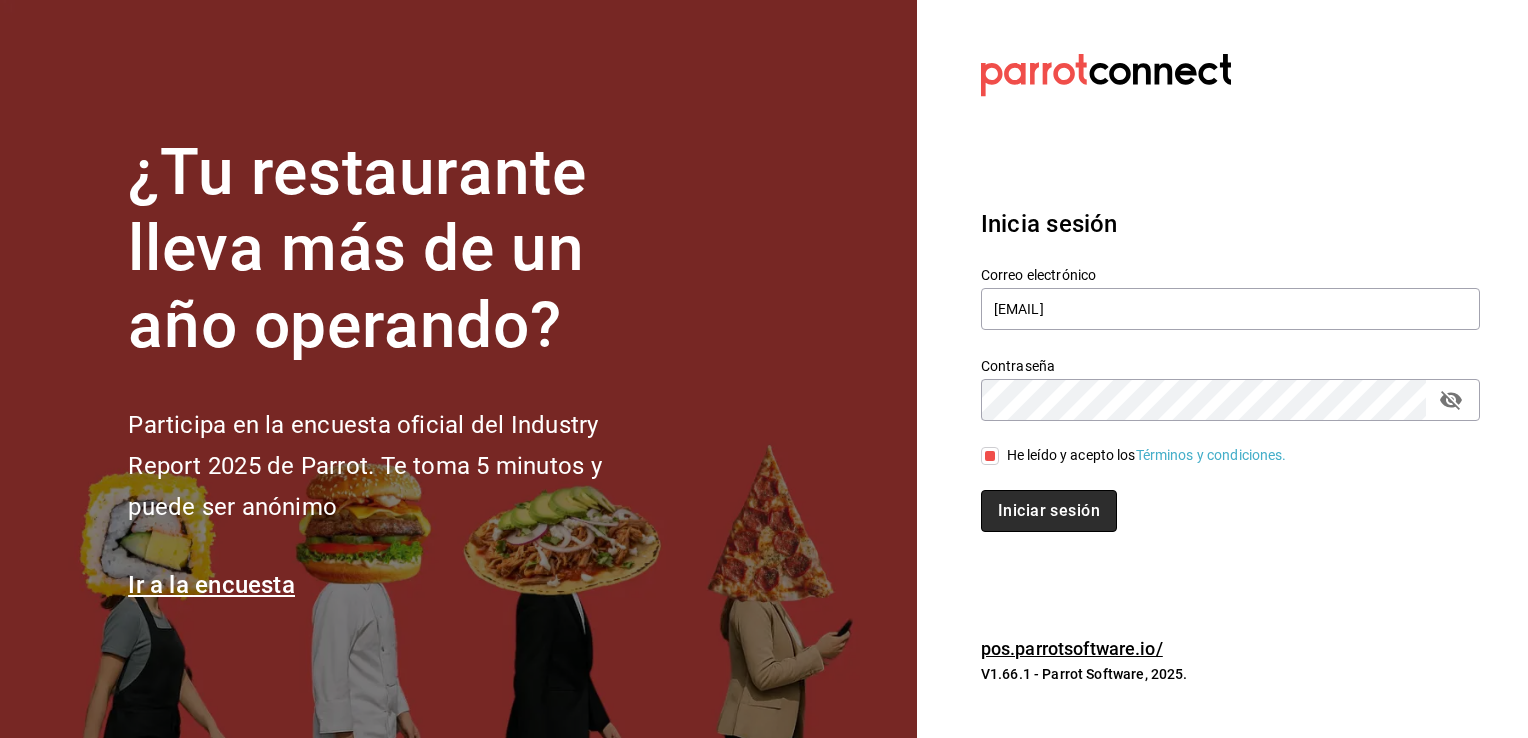 click on "Iniciar sesión" at bounding box center (1049, 511) 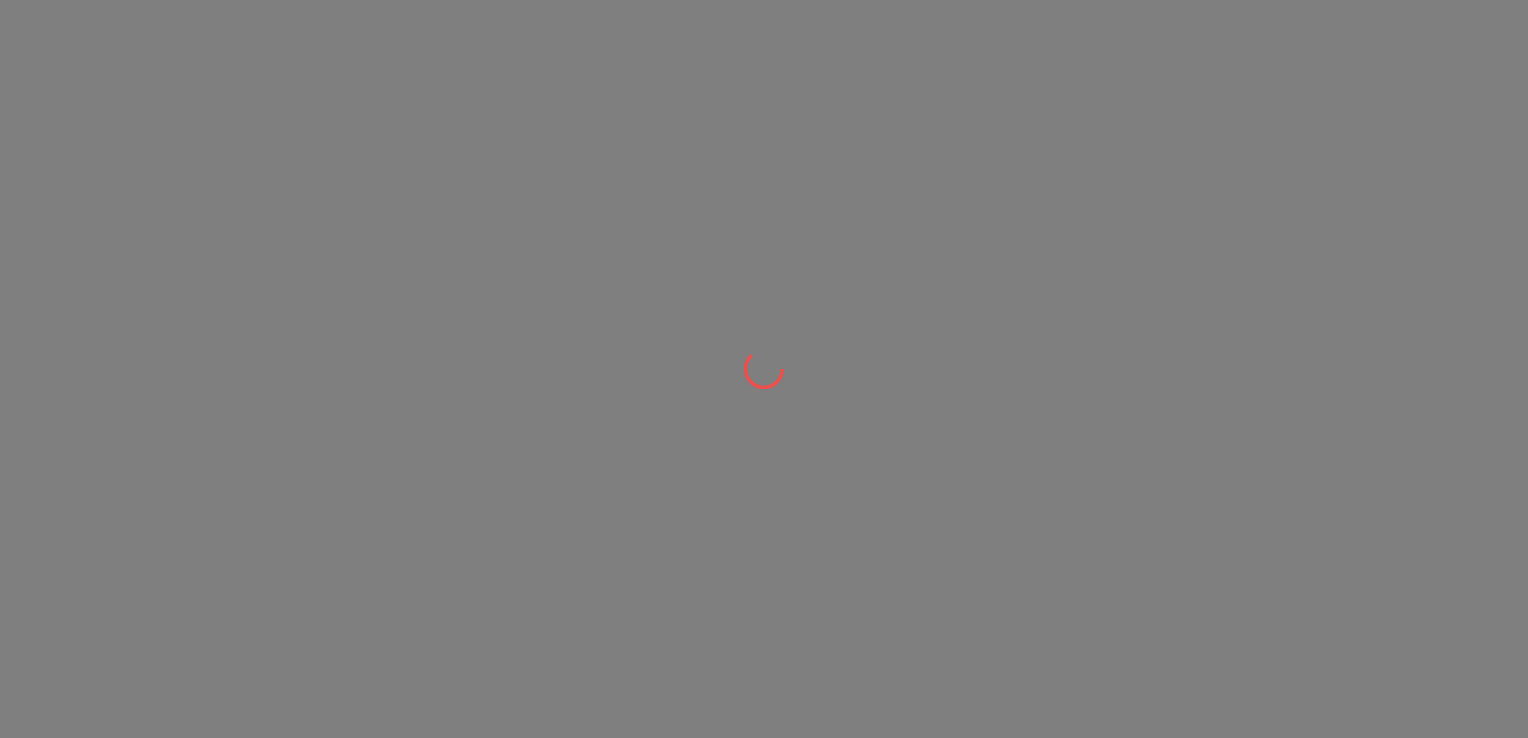 scroll, scrollTop: 0, scrollLeft: 0, axis: both 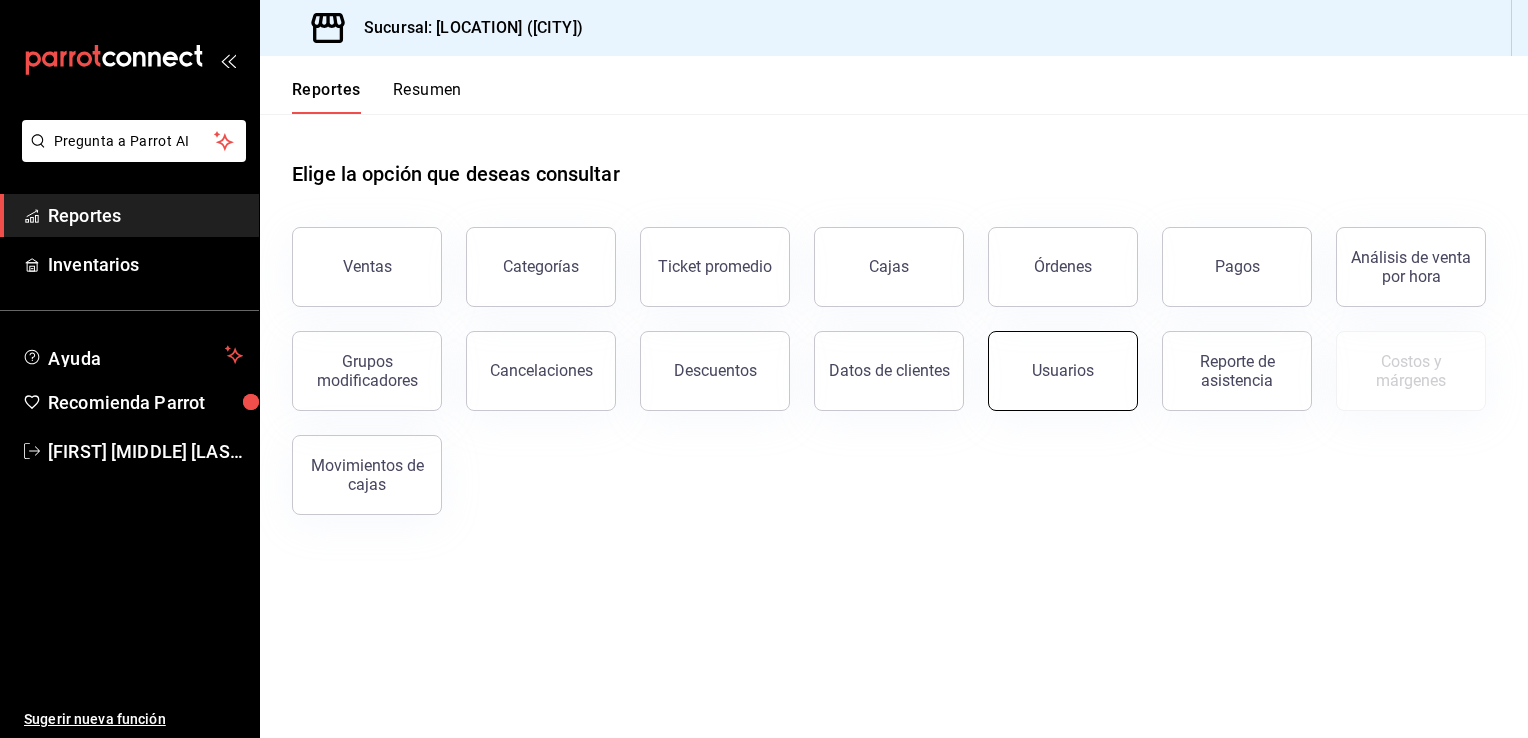 click on "Usuarios" at bounding box center [1063, 371] 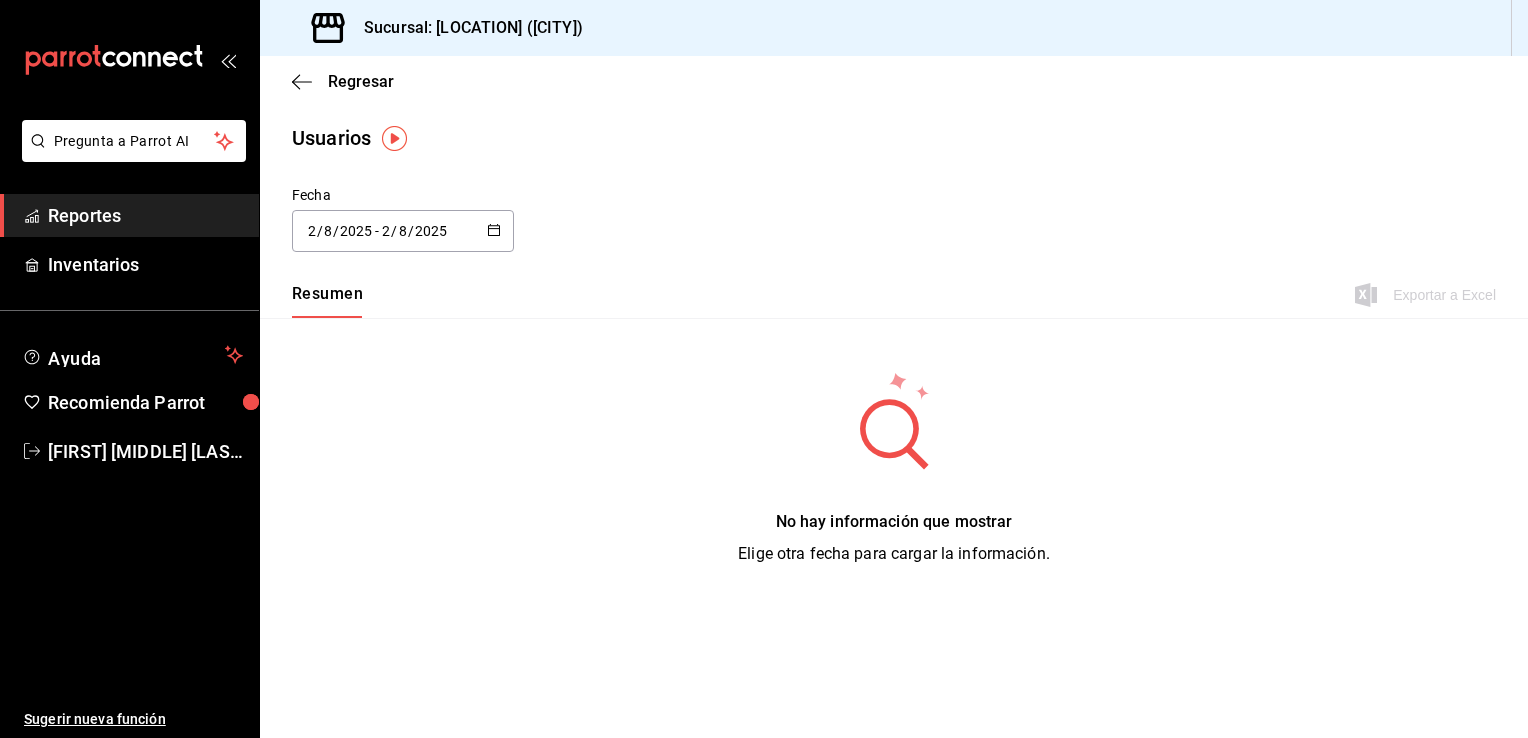 click 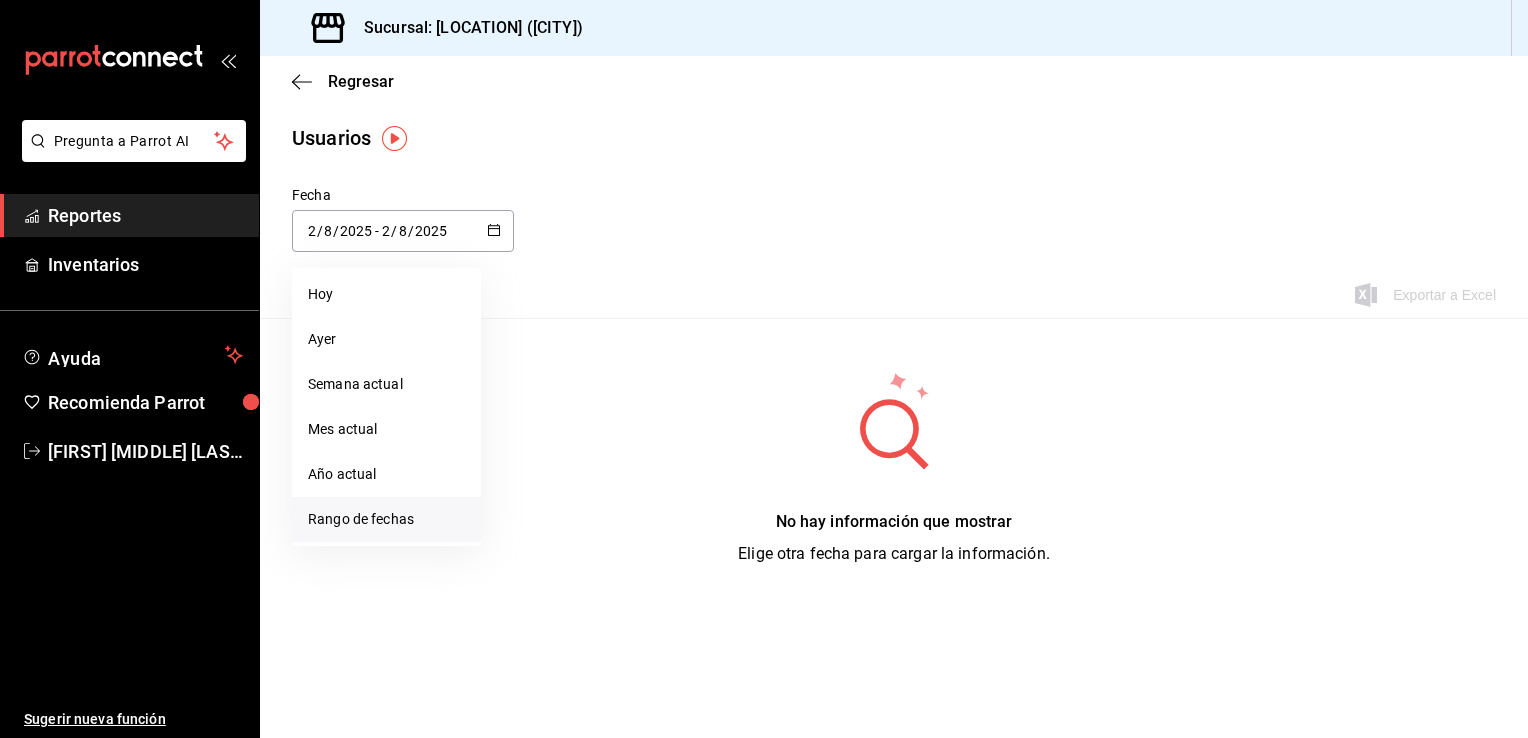 click on "Rango de fechas" at bounding box center (386, 519) 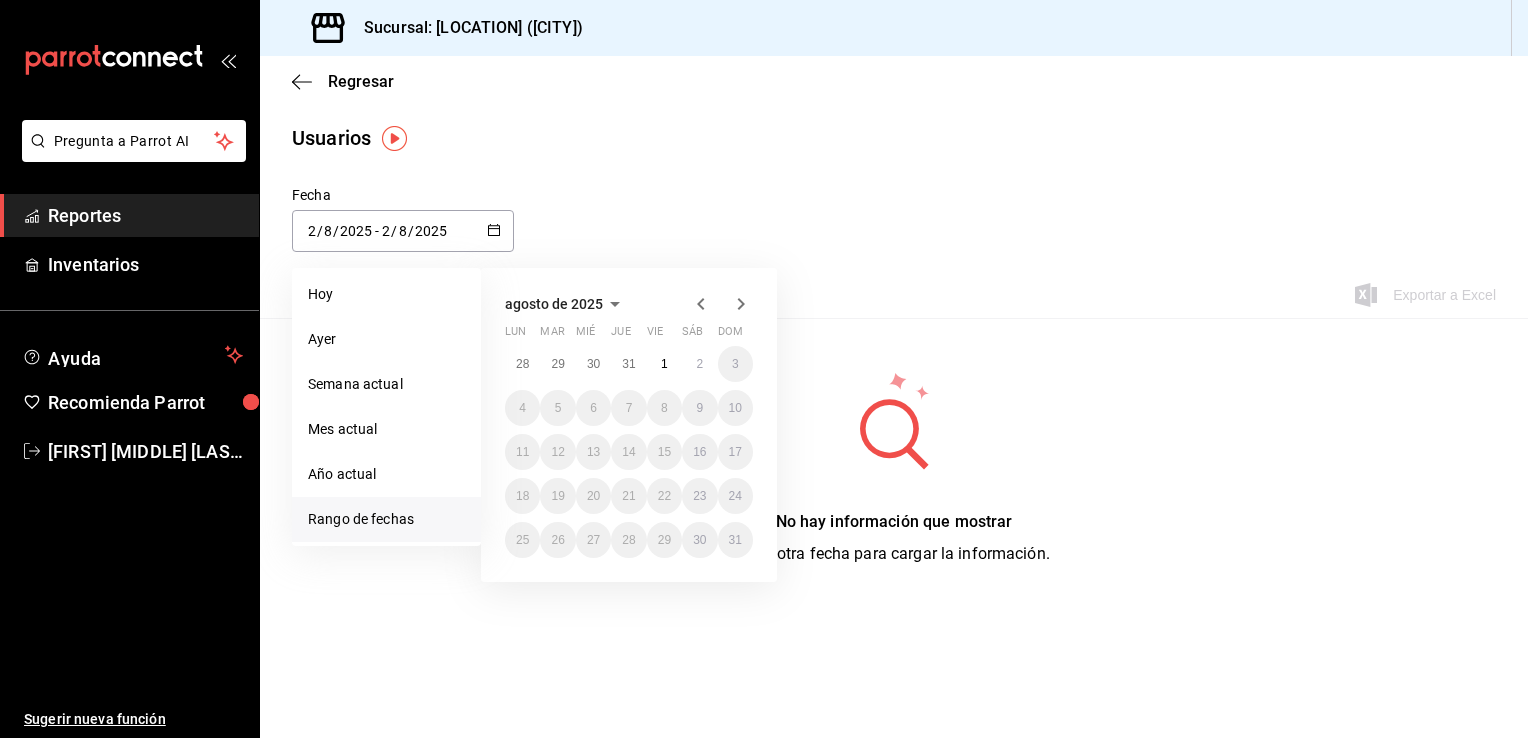 click 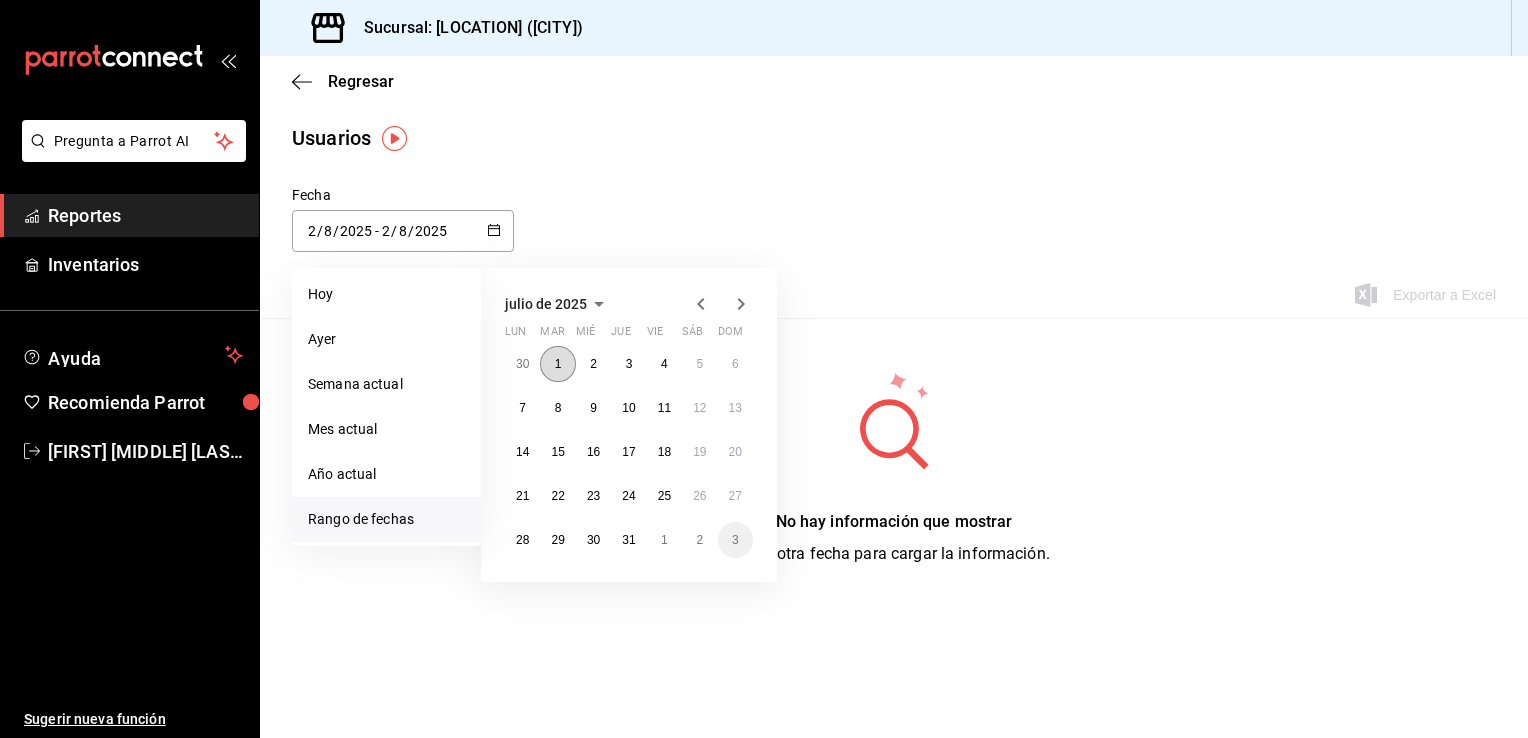 click on "1" at bounding box center (558, 364) 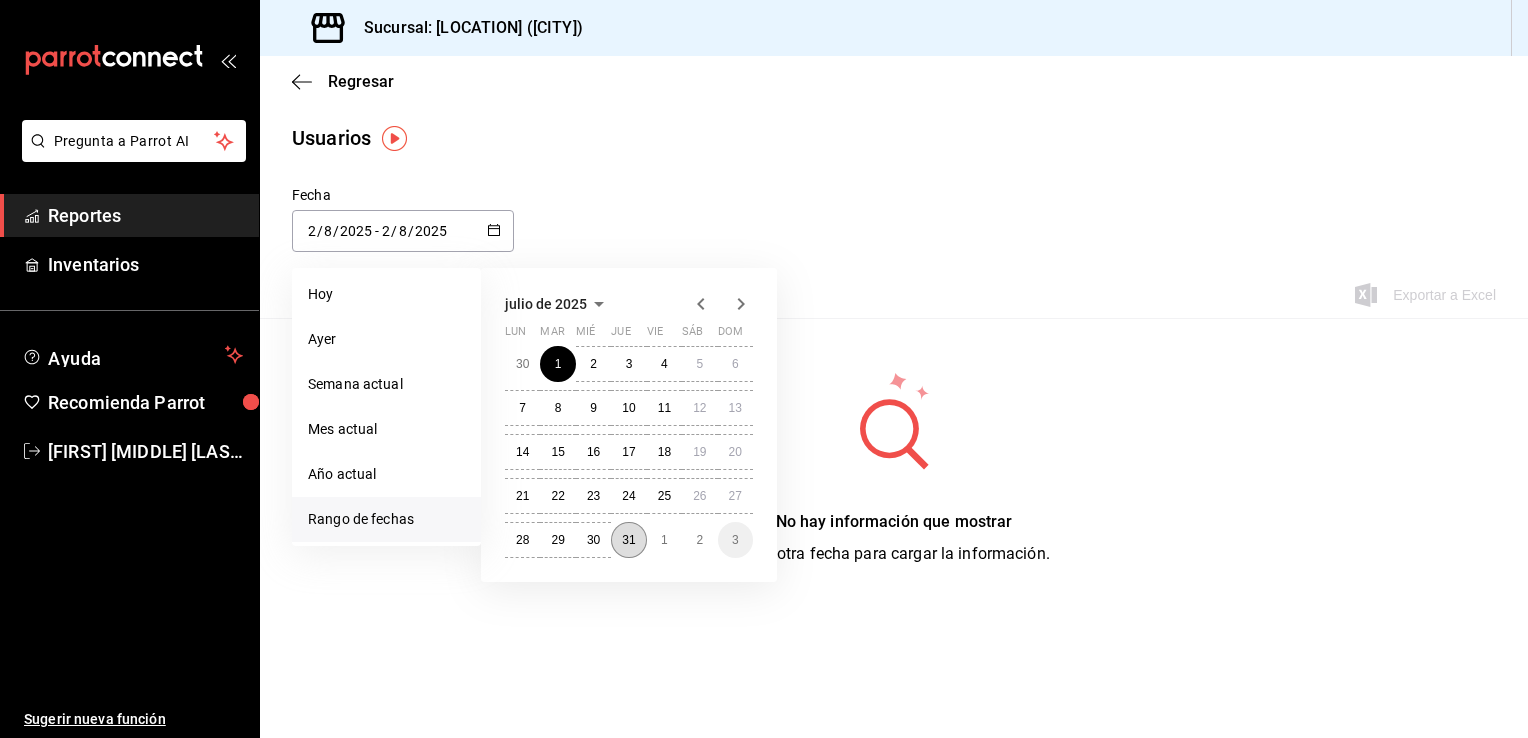 click on "31" at bounding box center (628, 540) 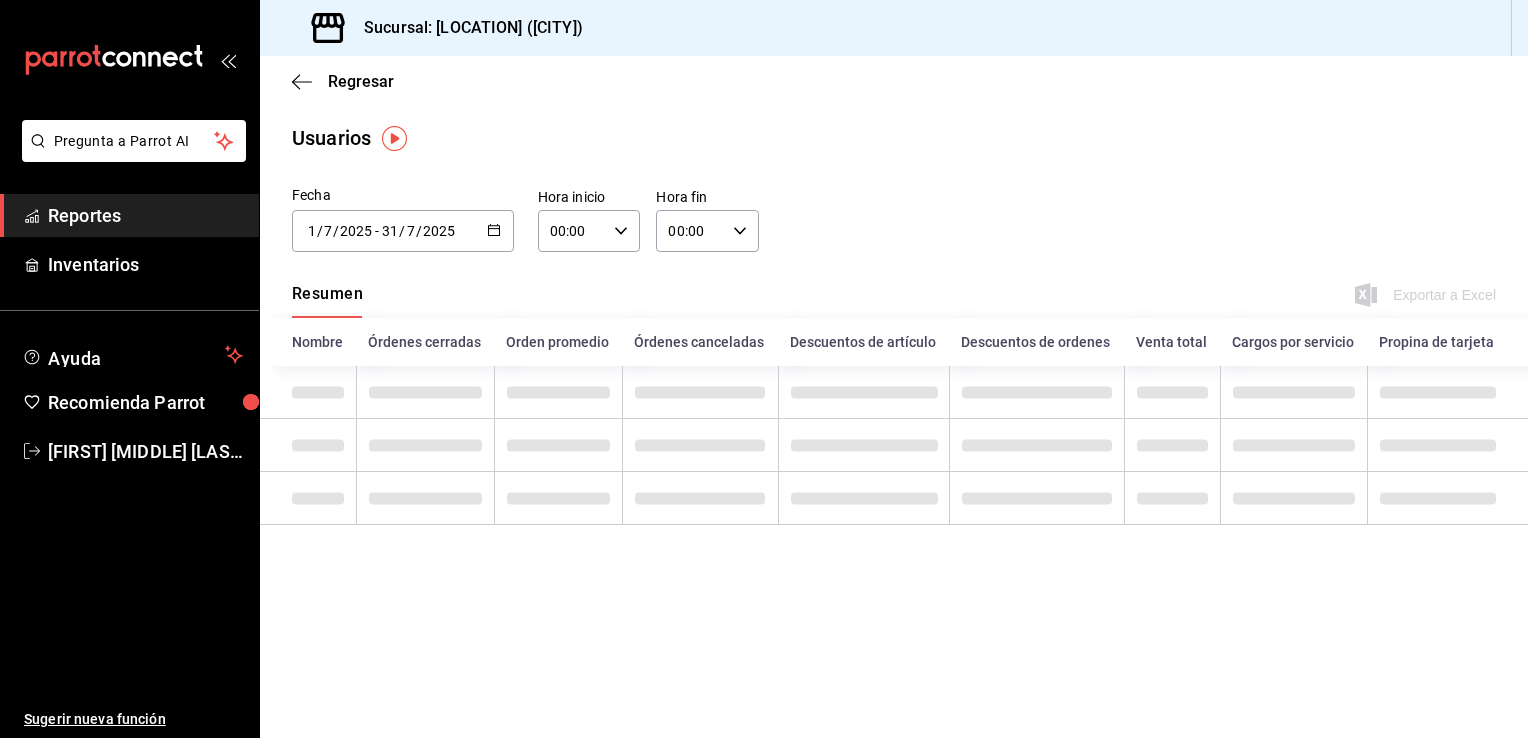 type on "2025-07-01" 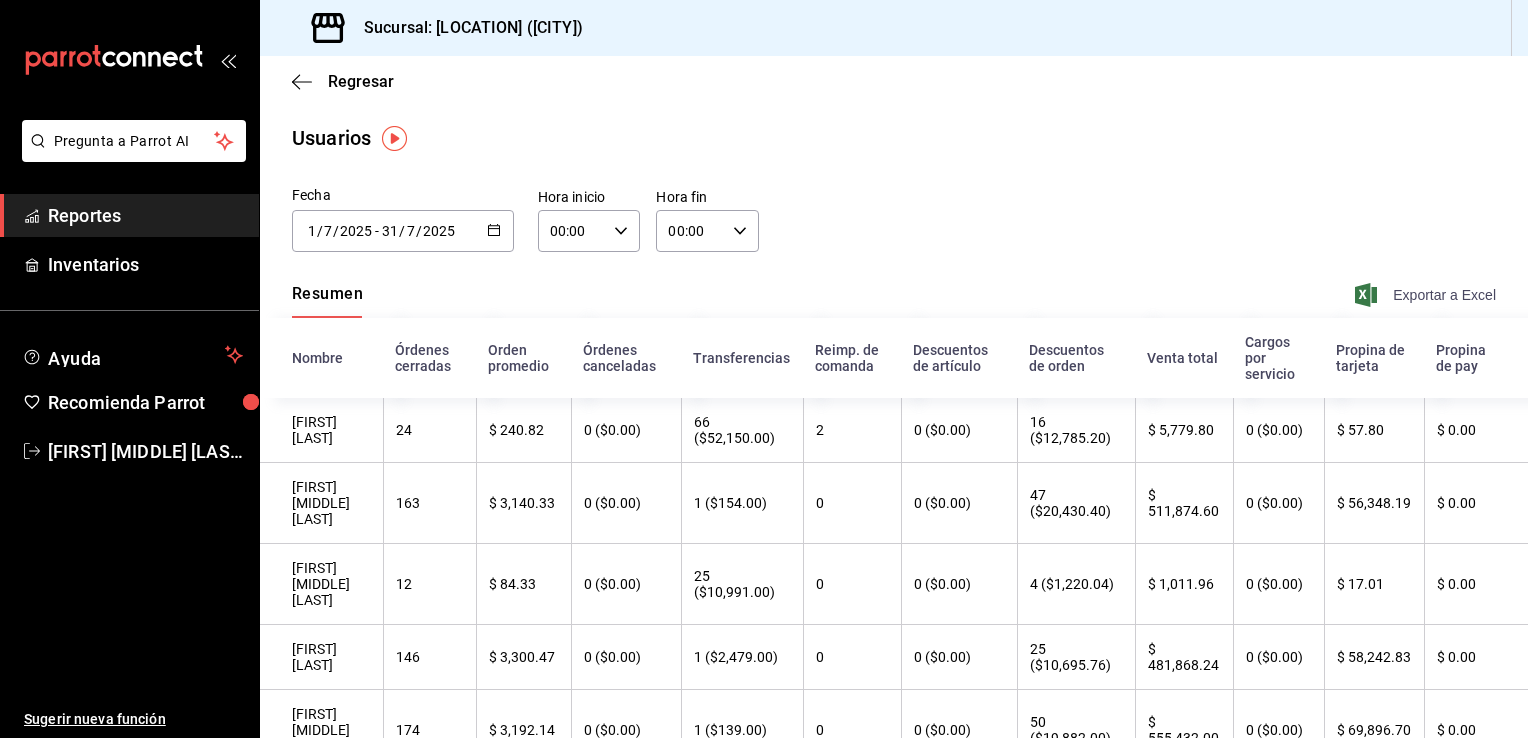 click on "Exportar a Excel" at bounding box center (1427, 295) 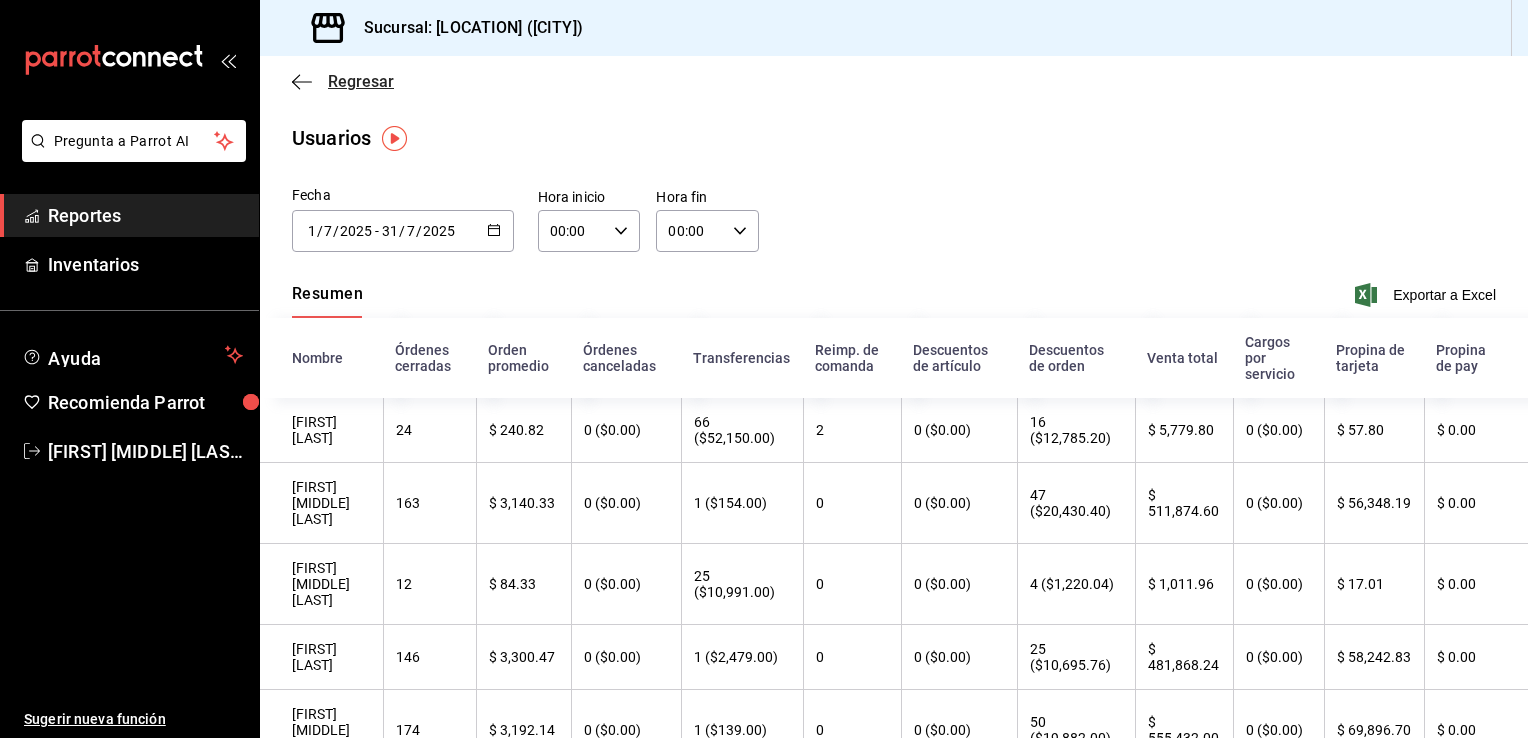 click 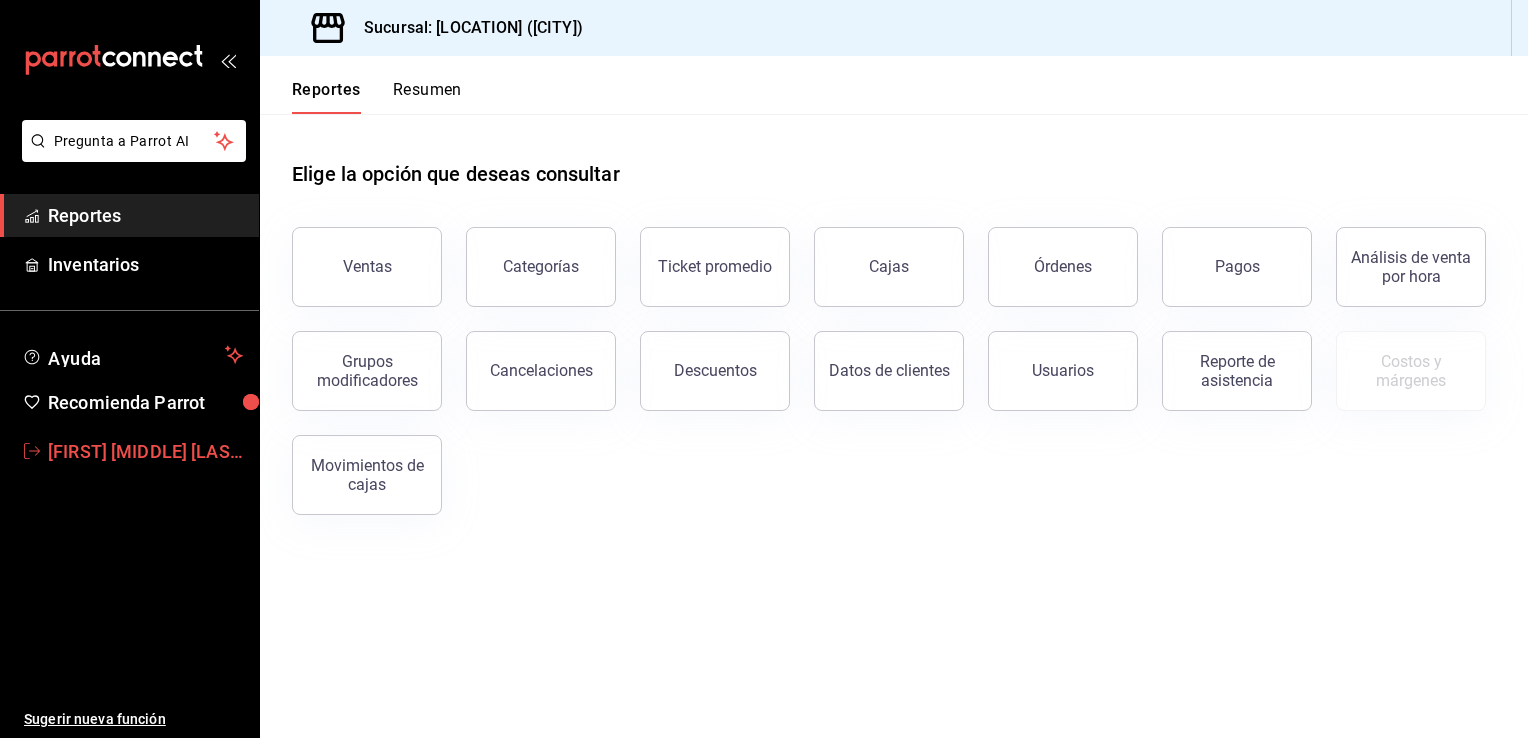 click on "[FIRST] [LAST] [LAST]" at bounding box center (145, 451) 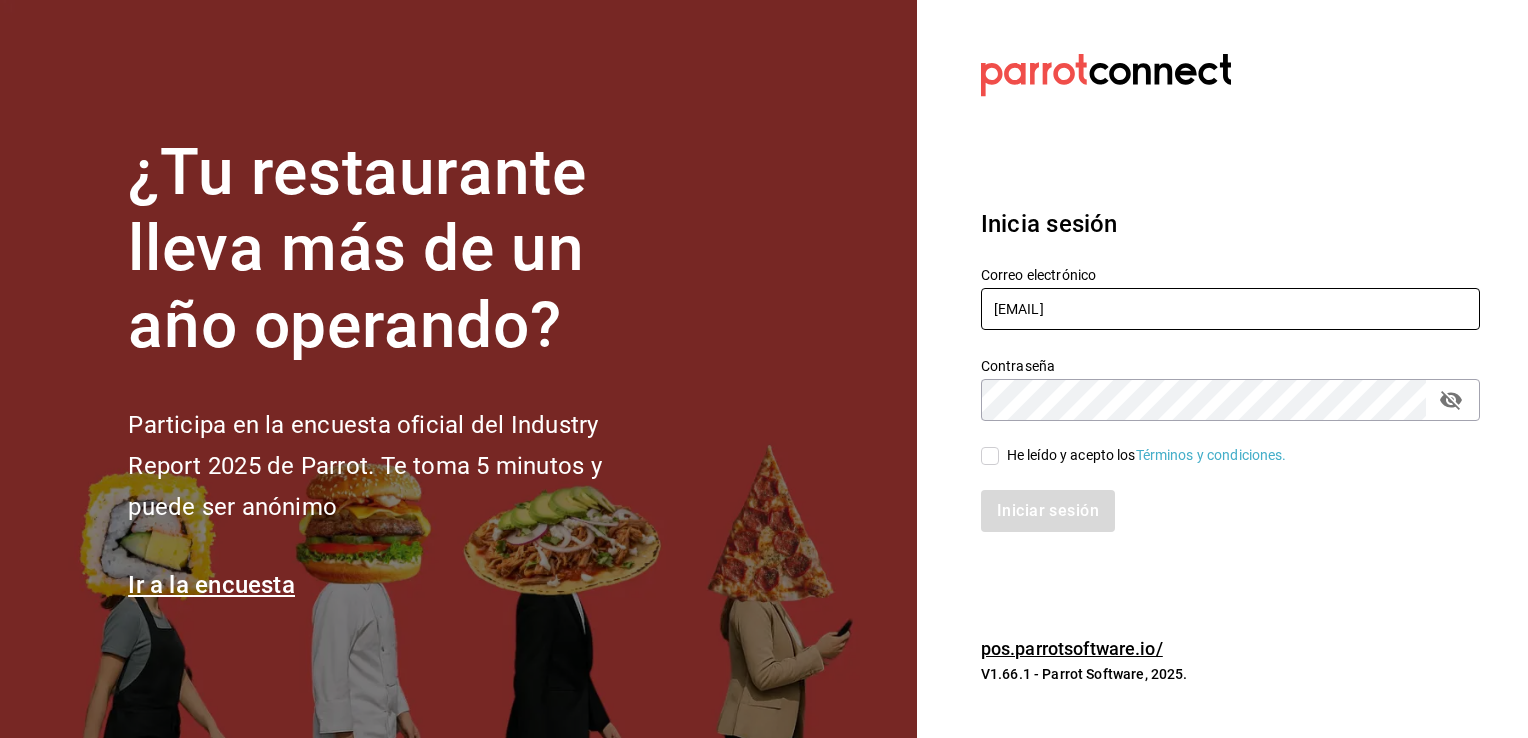 click on "caleb.franco@grupocosteno.com" at bounding box center [1230, 309] 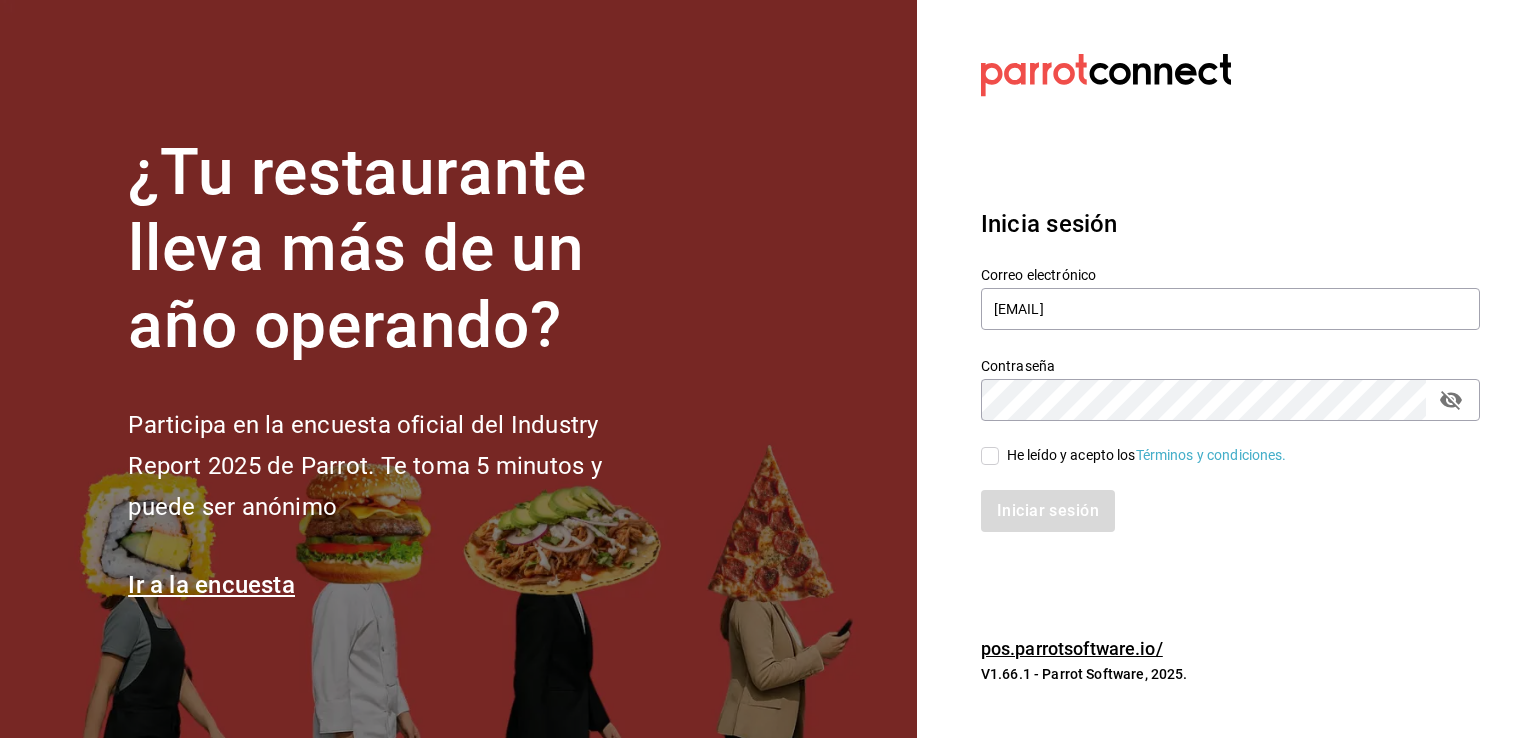 click on "He leído y acepto los  Términos y condiciones." at bounding box center [990, 456] 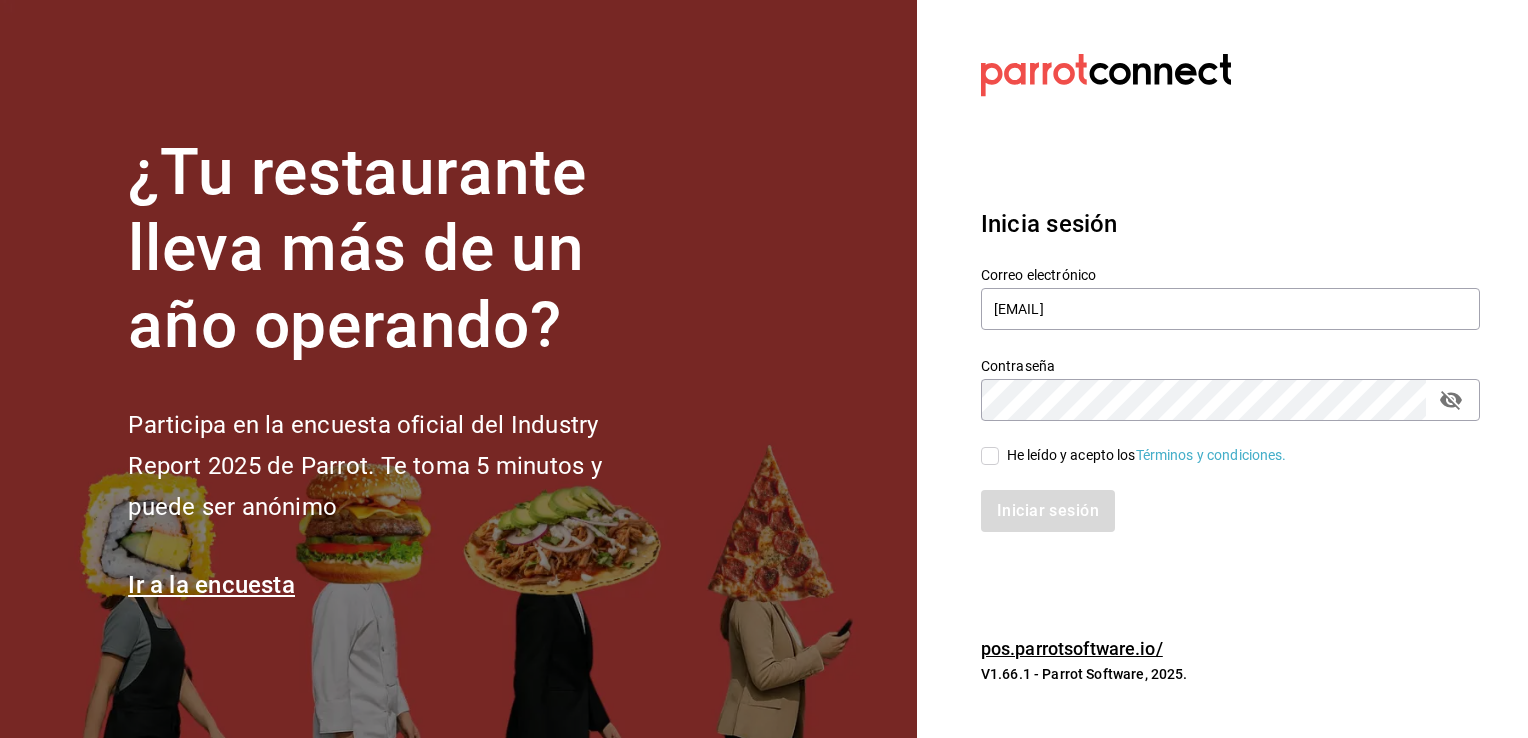 checkbox on "true" 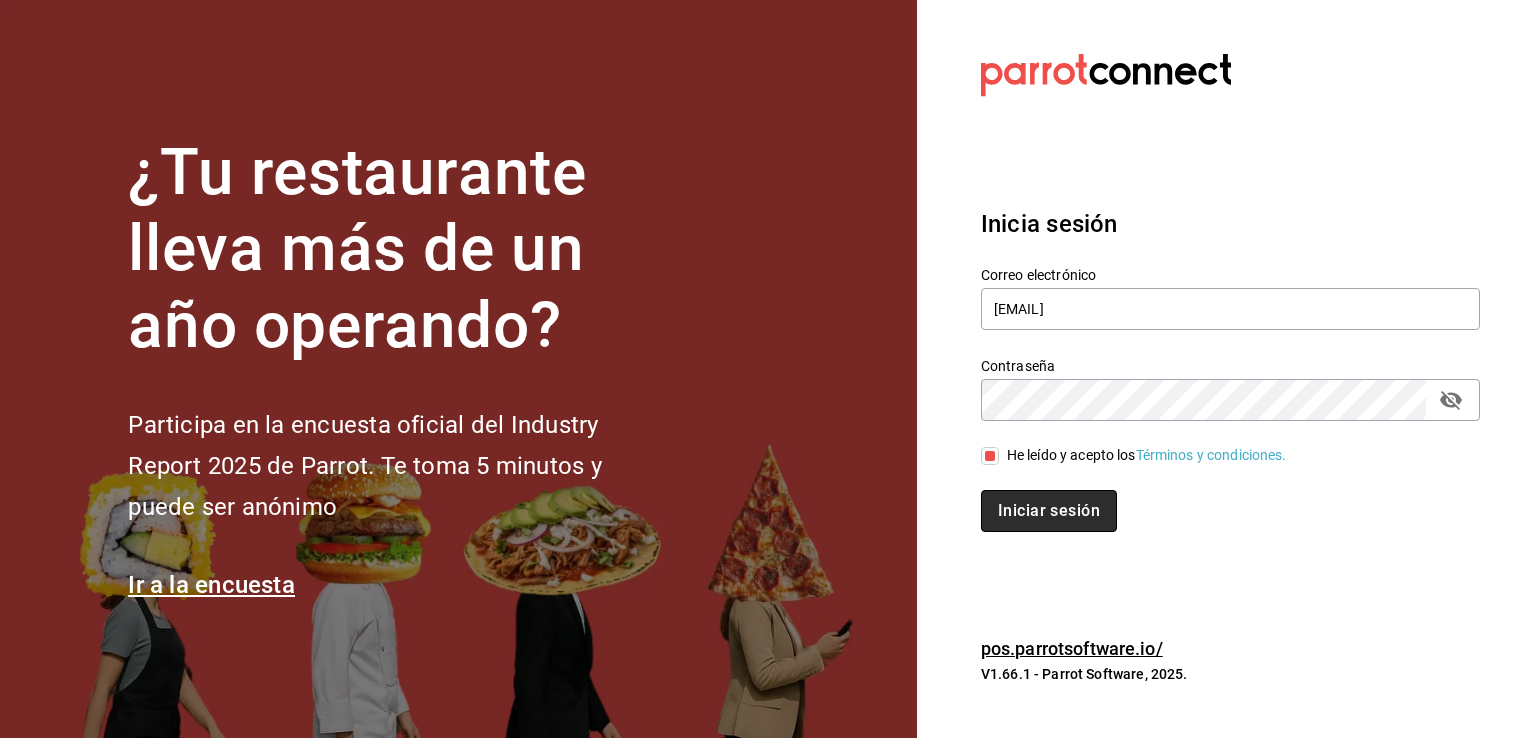 click on "Iniciar sesión" at bounding box center [1049, 511] 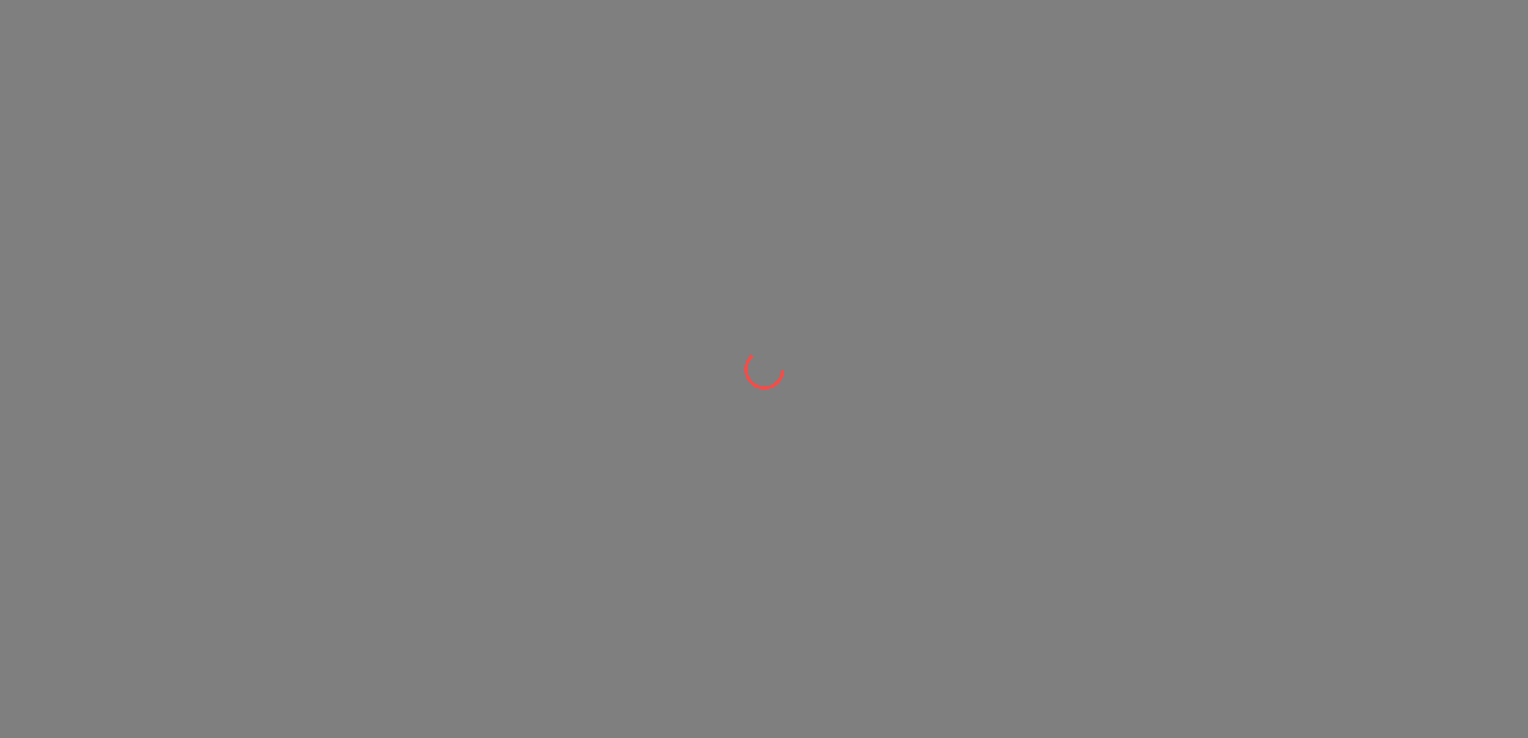 scroll, scrollTop: 0, scrollLeft: 0, axis: both 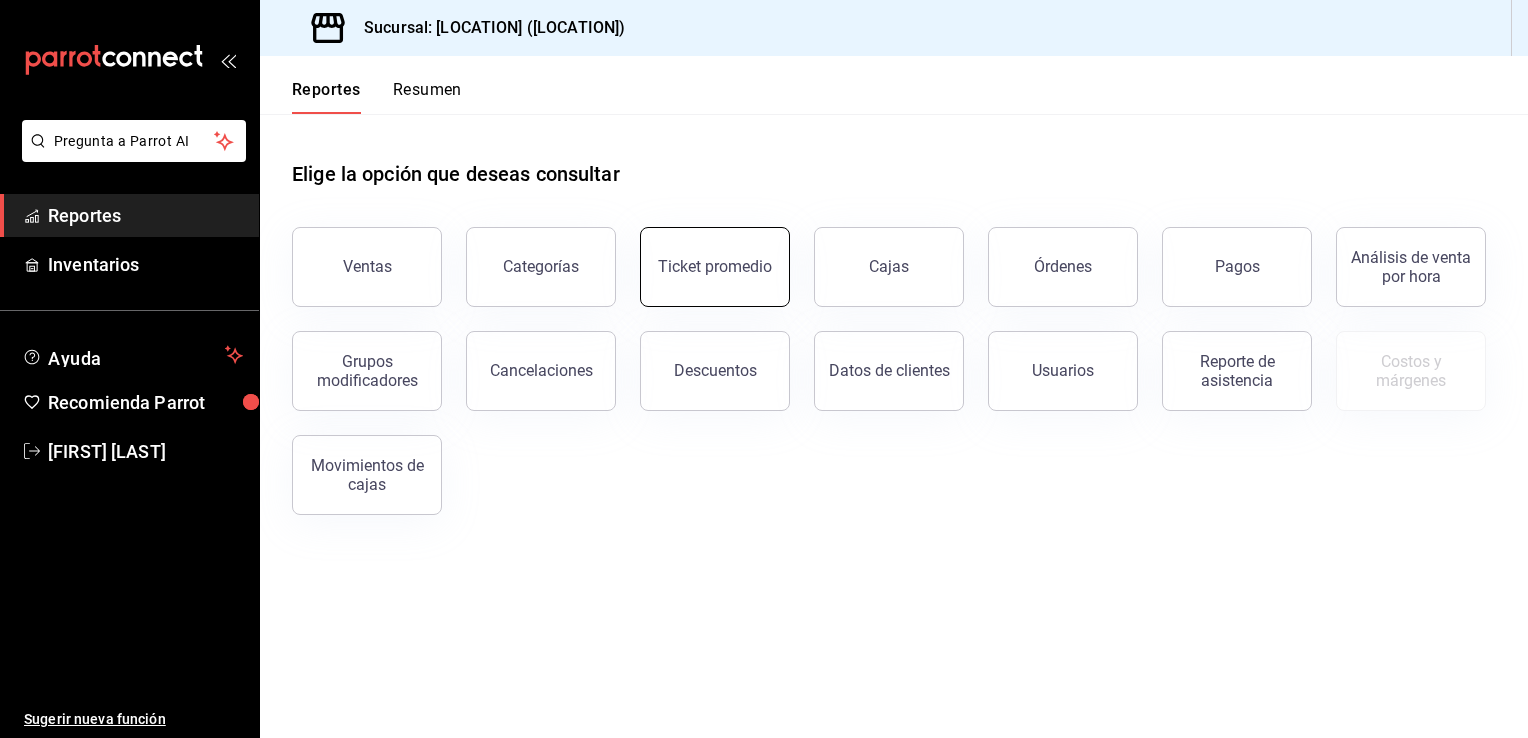 click on "Ticket promedio" at bounding box center [715, 267] 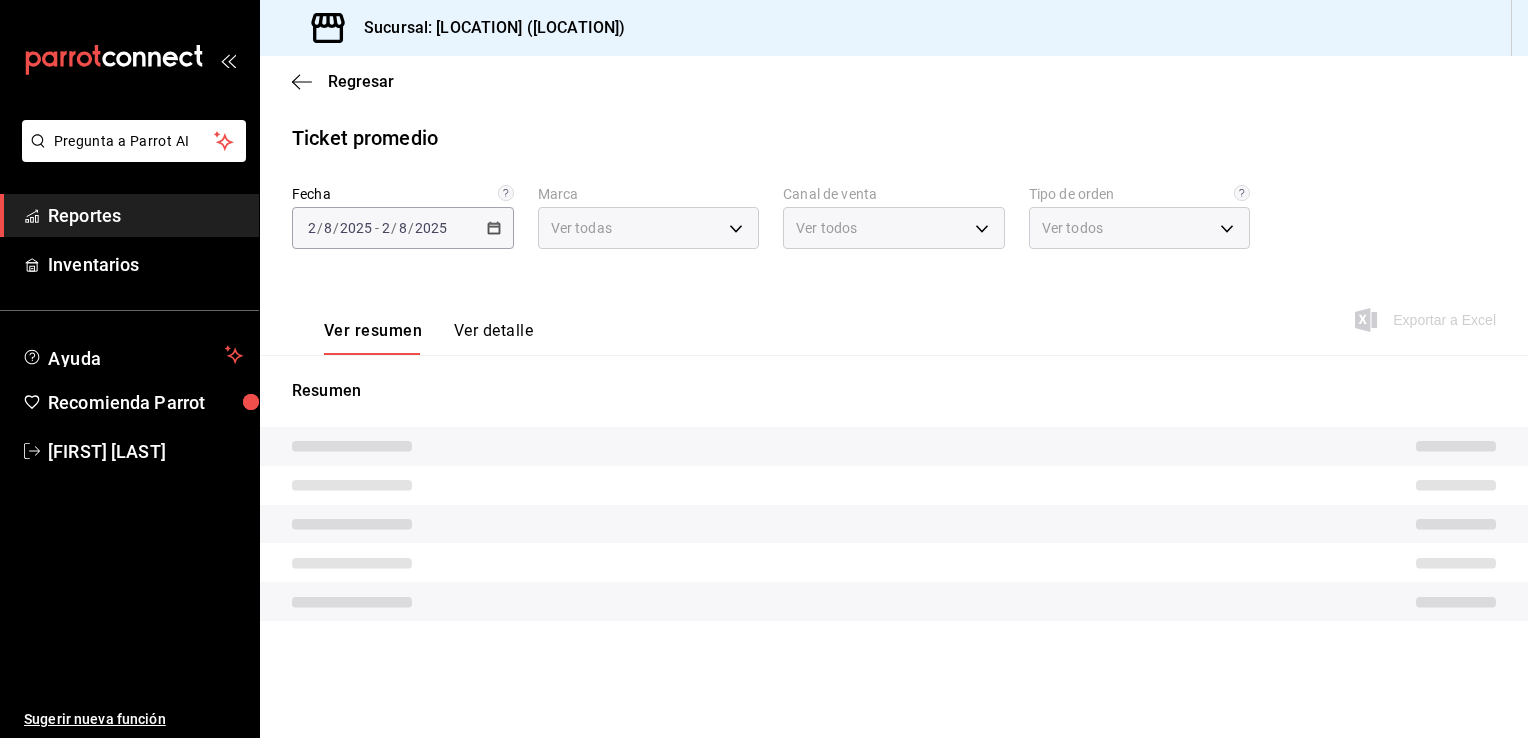 type on "81a909d9-58c5-46d1-b07d-4106a63ec642" 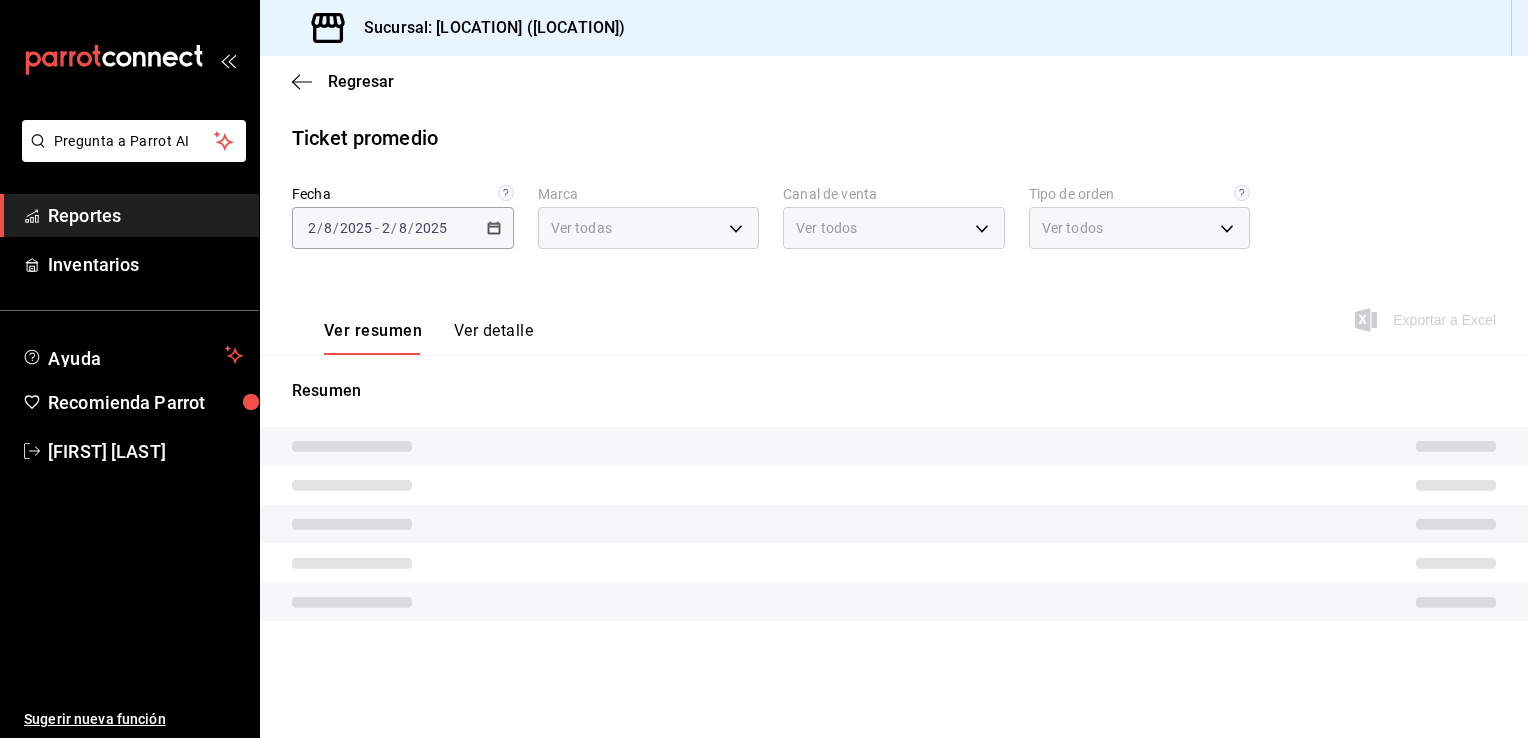 type on "PARROT,UBER_EATS,RAPPI,DIDI_FOOD,ONLINE" 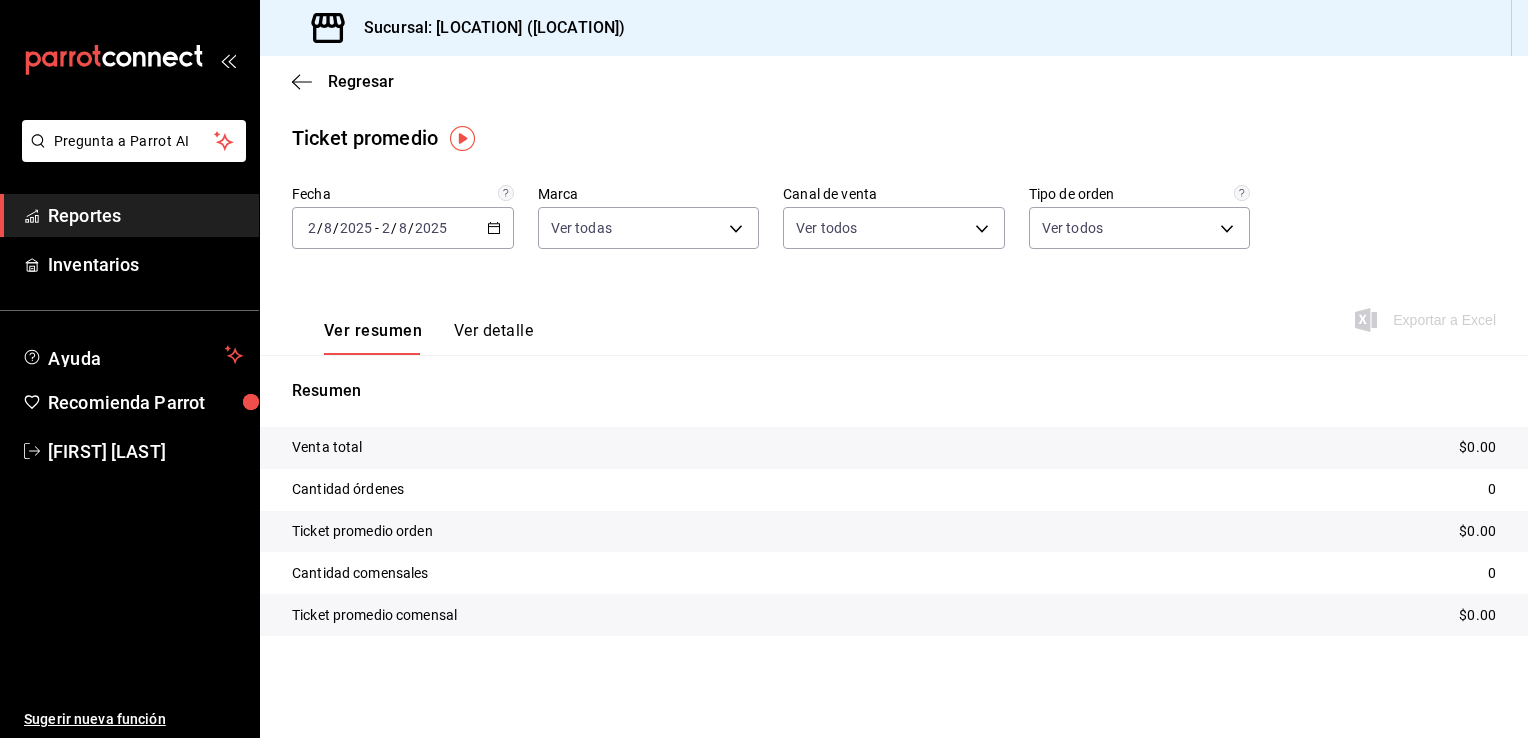 click 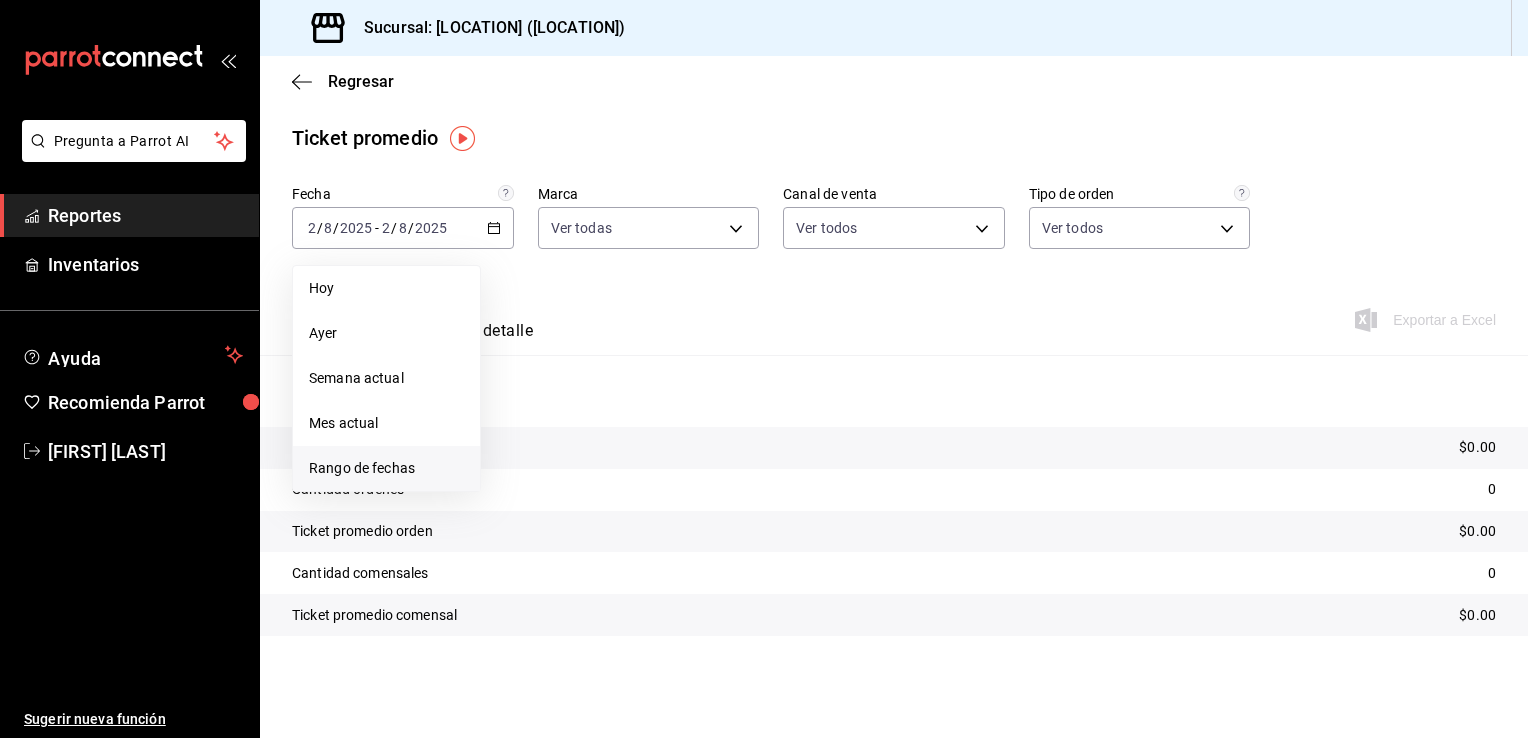 click on "Rango de fechas" at bounding box center (386, 468) 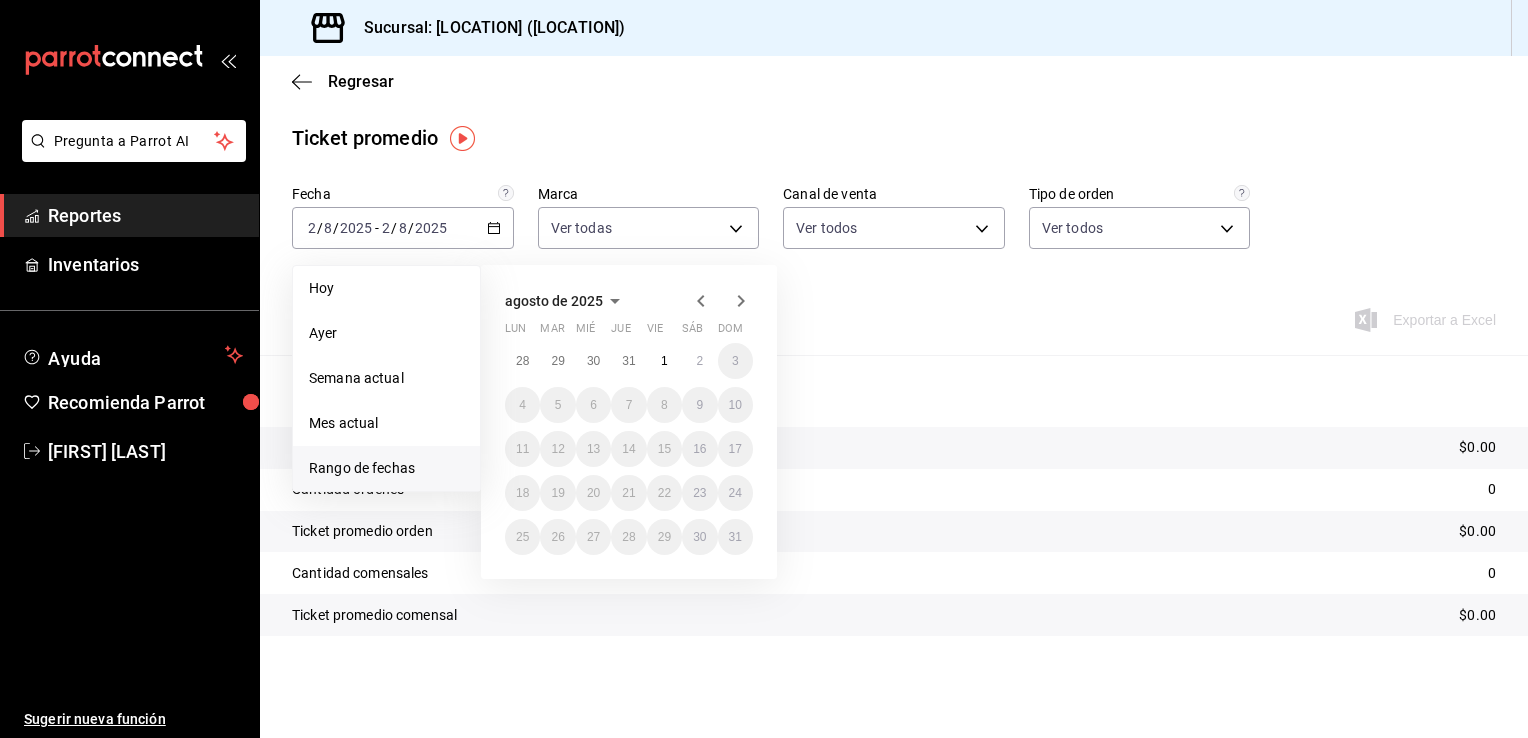 click 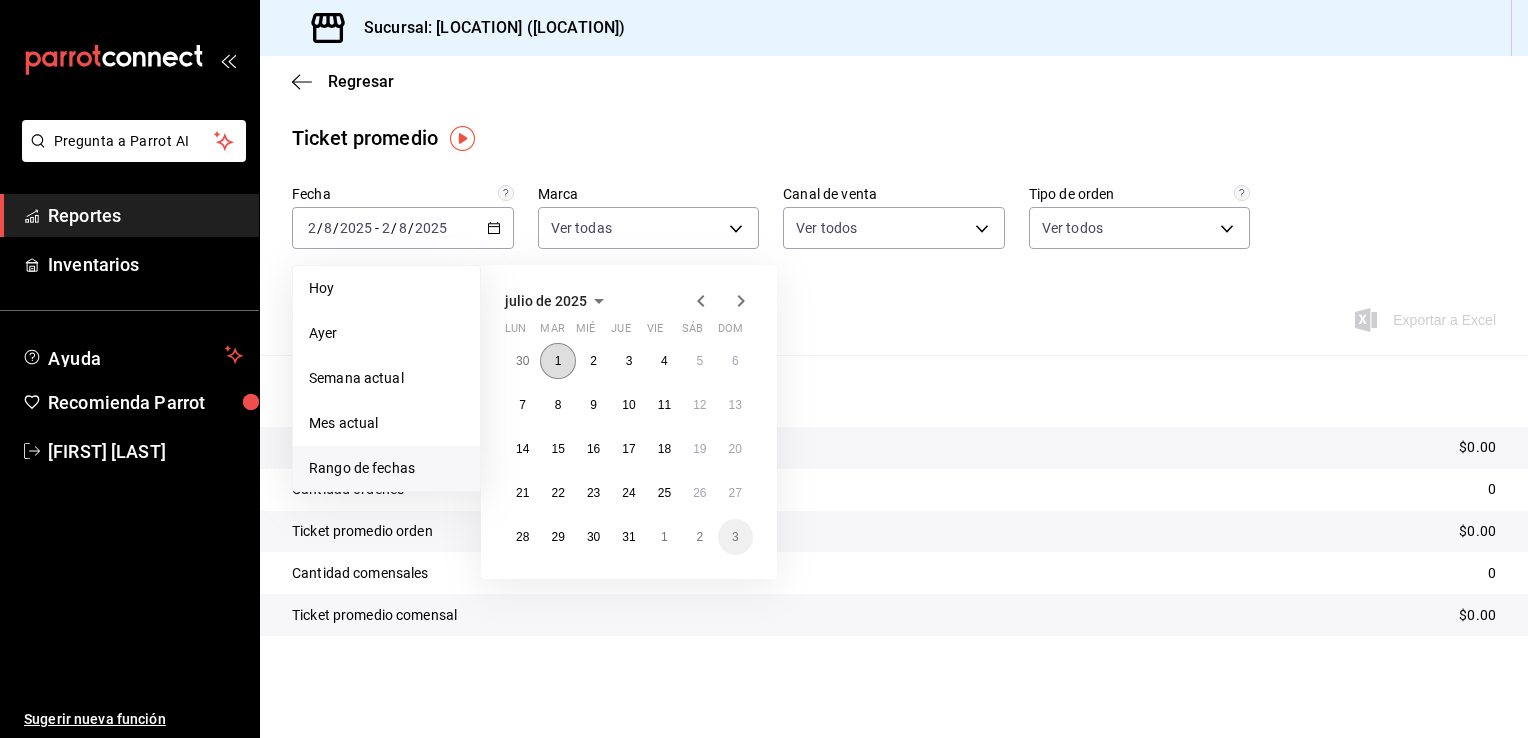 click on "1" at bounding box center [557, 361] 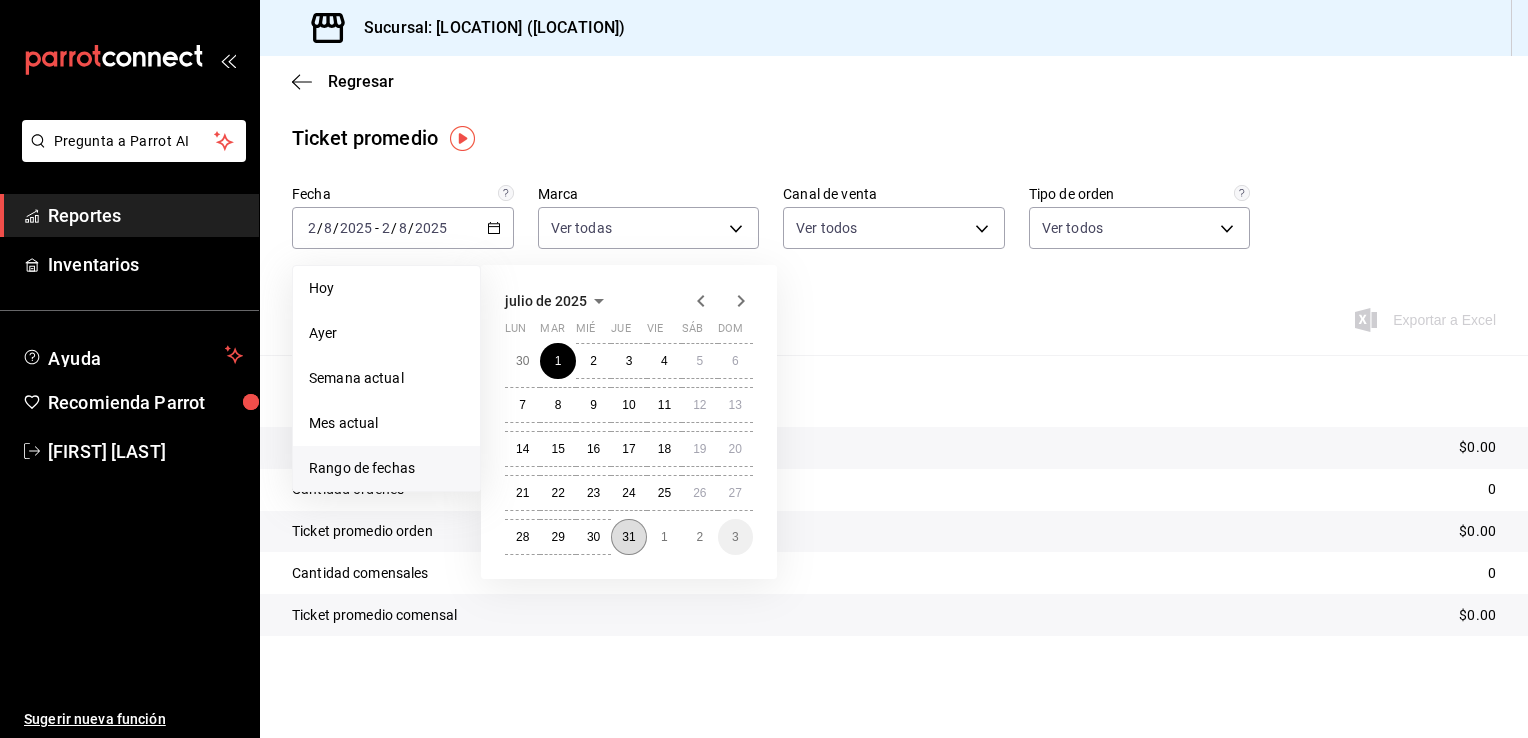 click on "31" at bounding box center [628, 537] 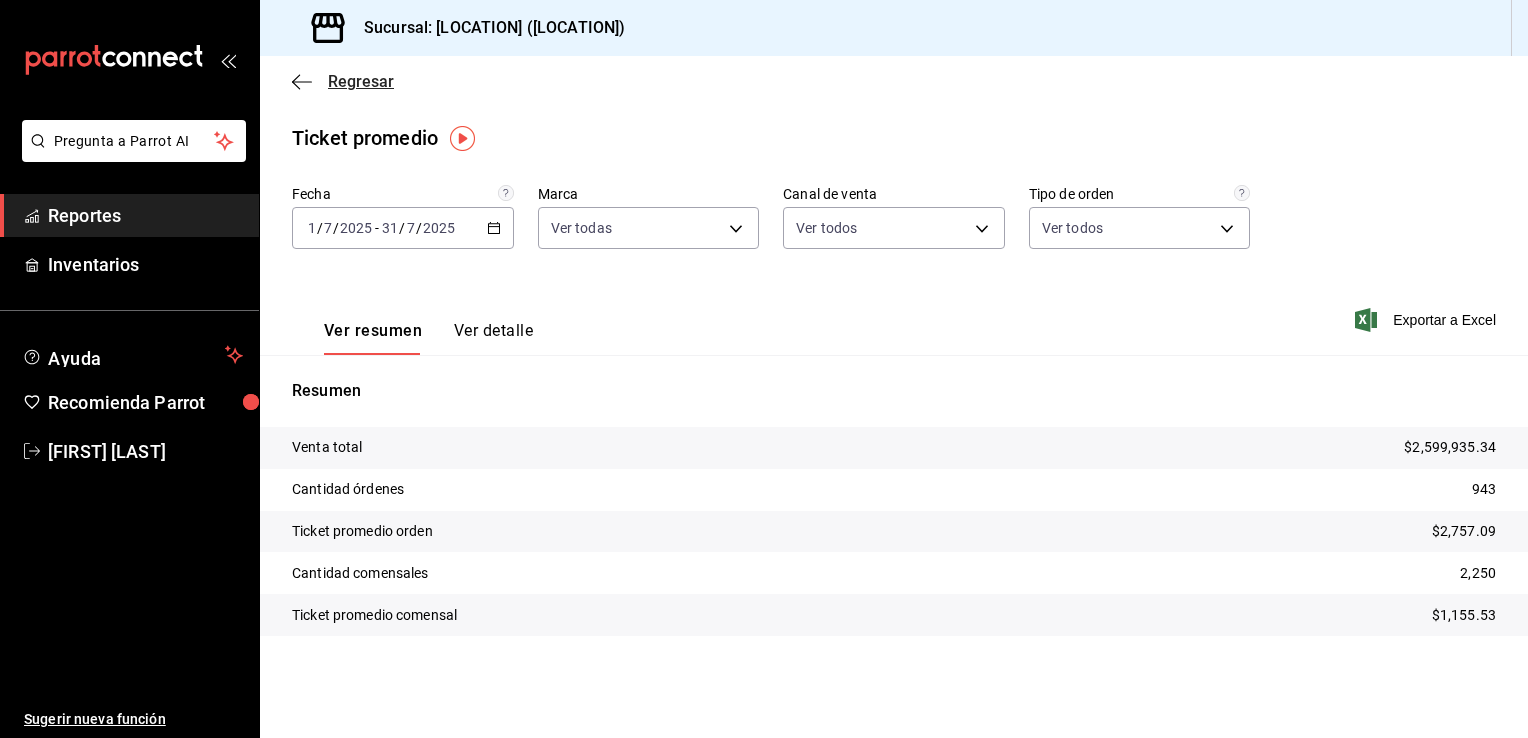 click 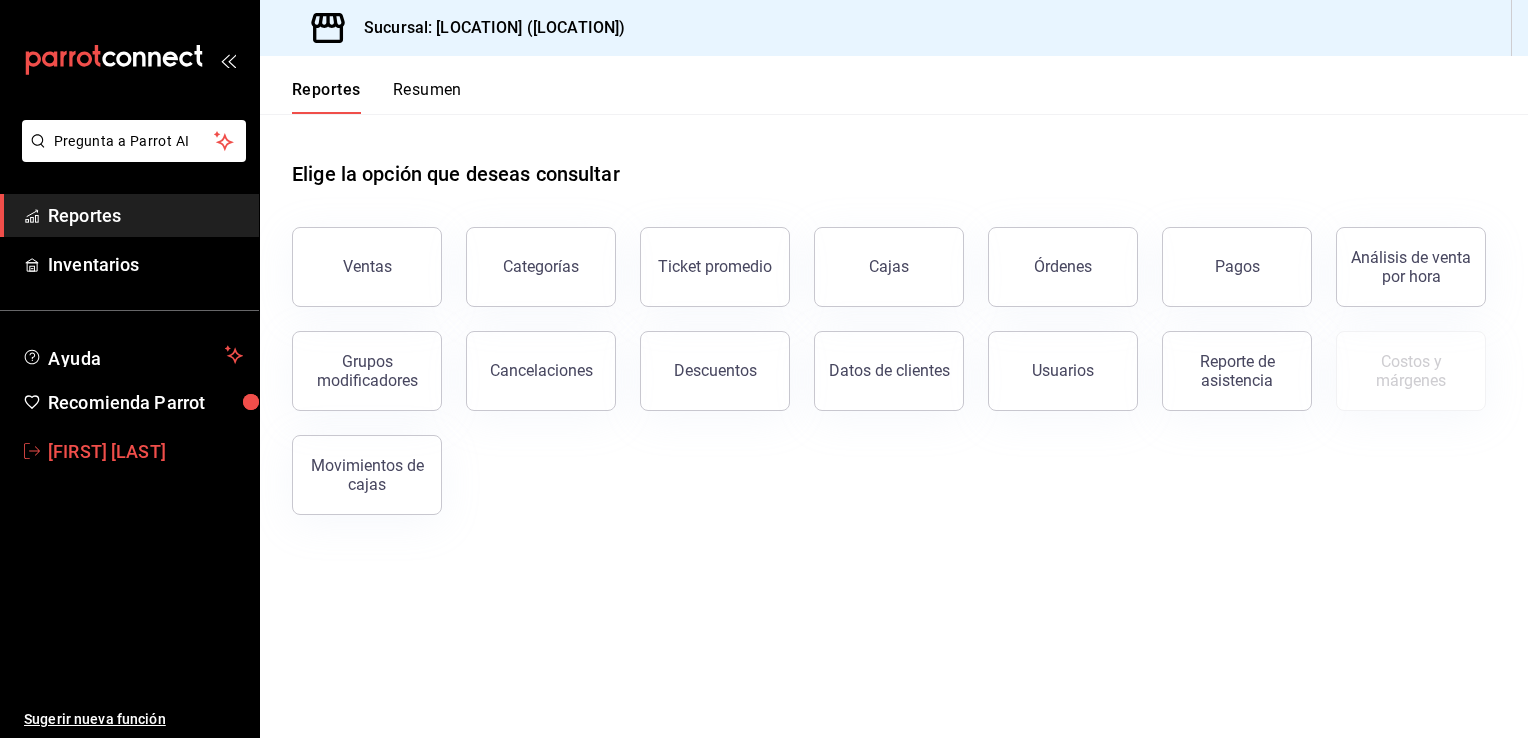 click on "caleb franco" at bounding box center (145, 451) 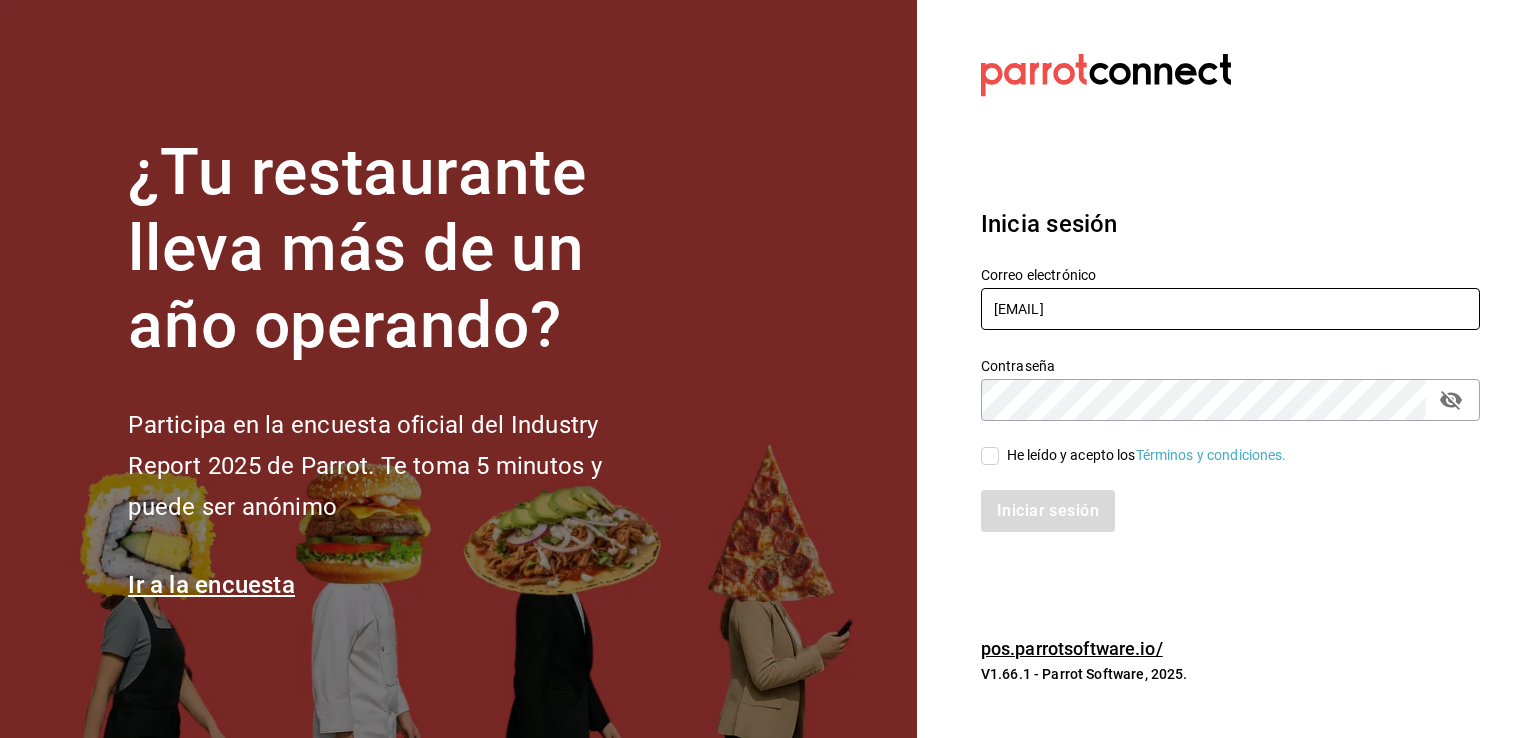click on "calebfranco@grupocosteno.com" at bounding box center [1230, 309] 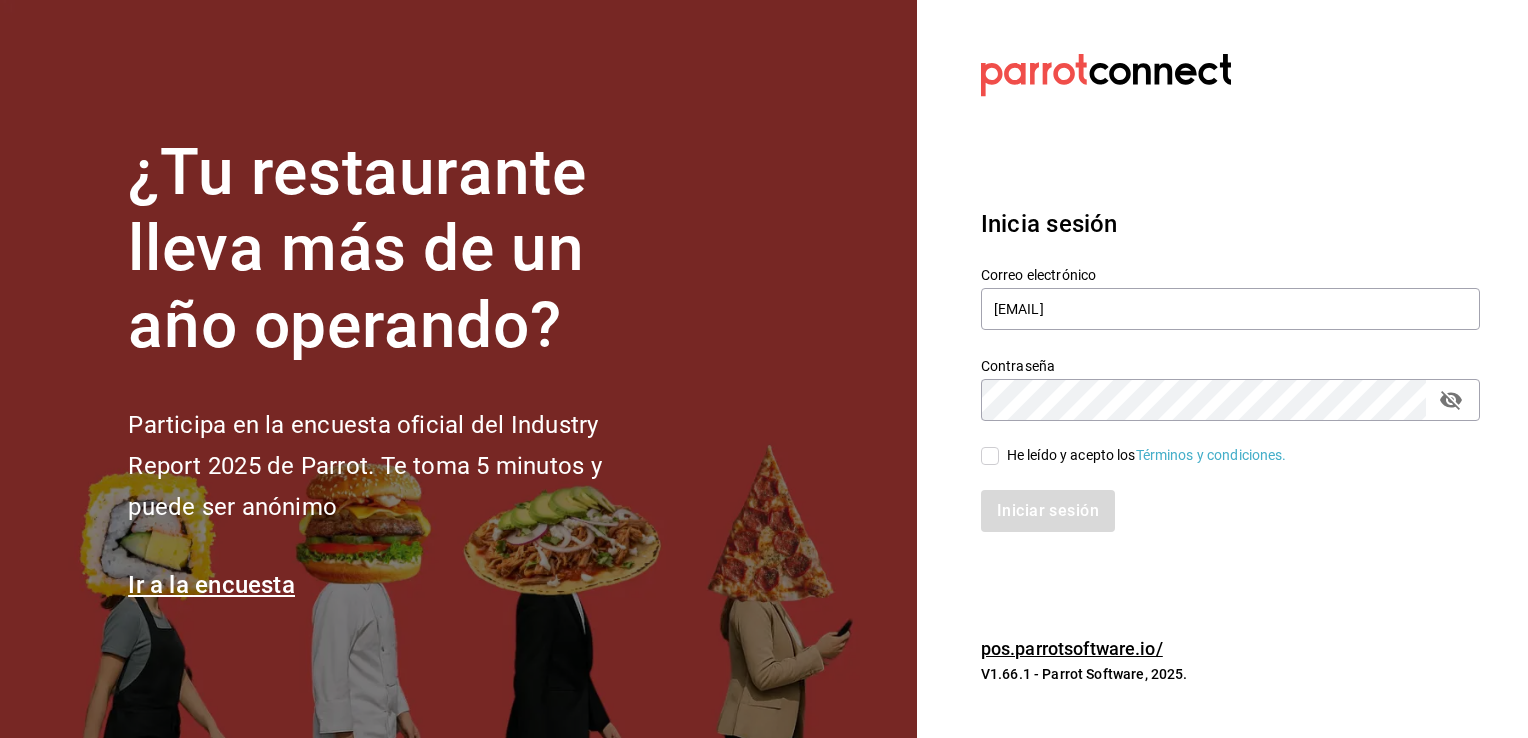 drag, startPoint x: 1063, startPoint y: 438, endPoint x: 987, endPoint y: 455, distance: 77.87811 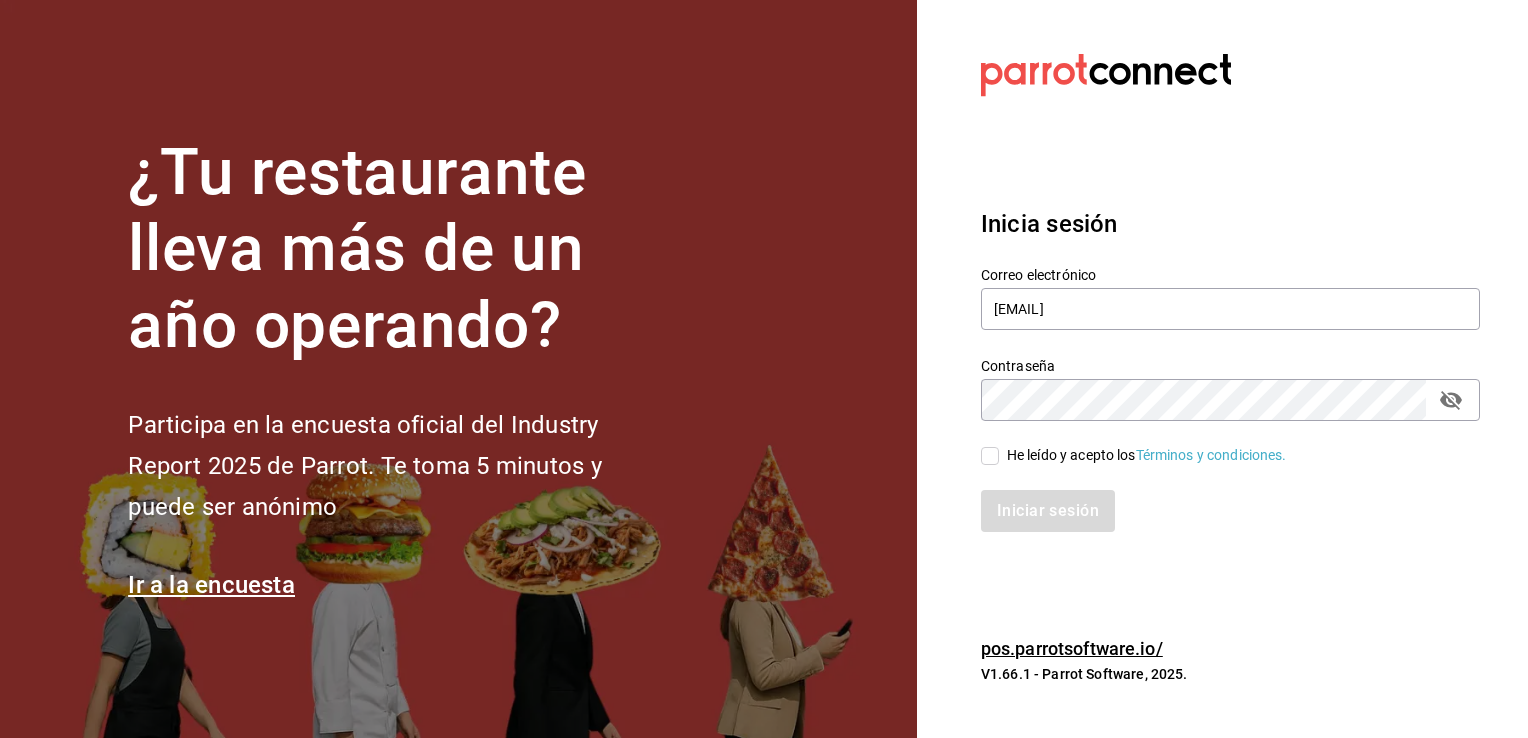checkbox on "true" 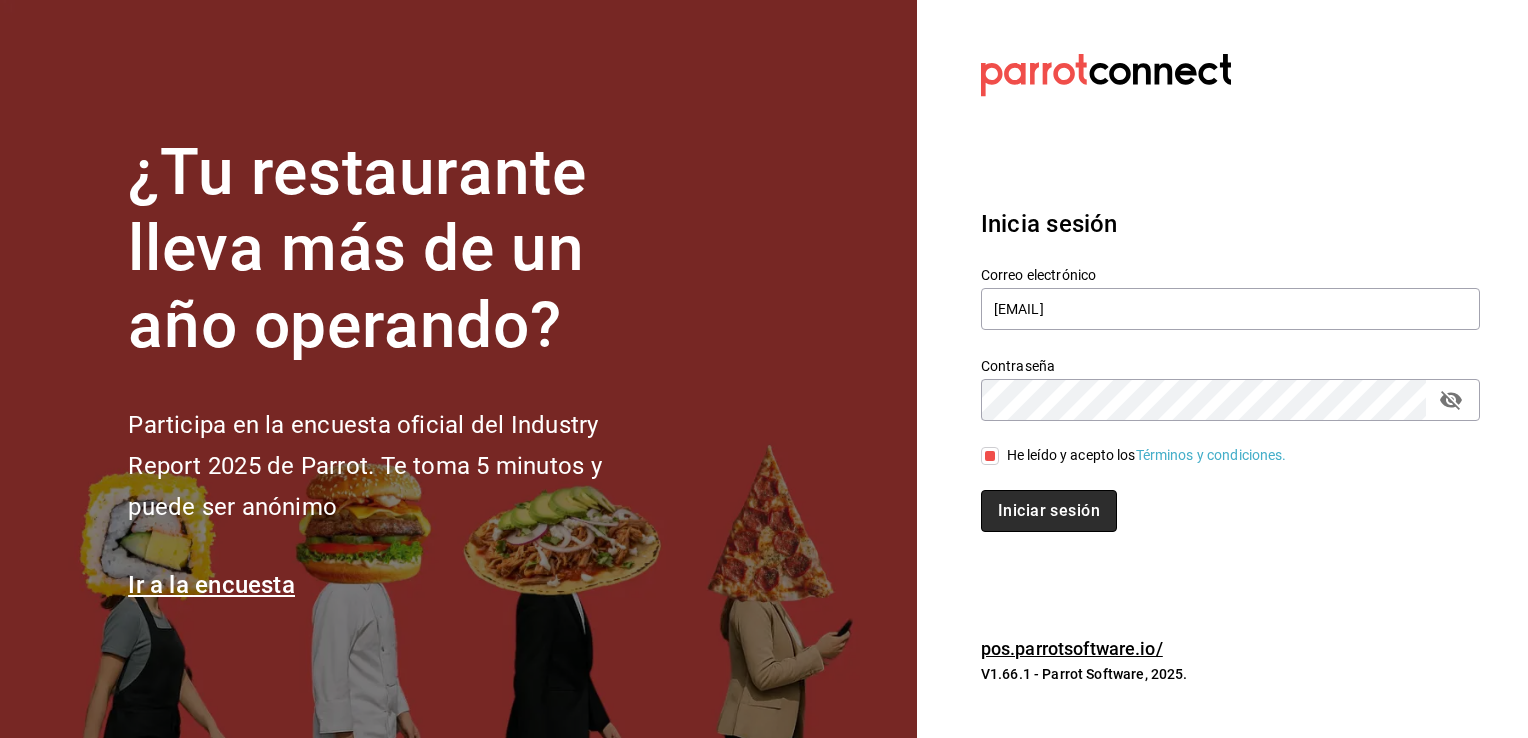 click on "Iniciar sesión" at bounding box center (1049, 511) 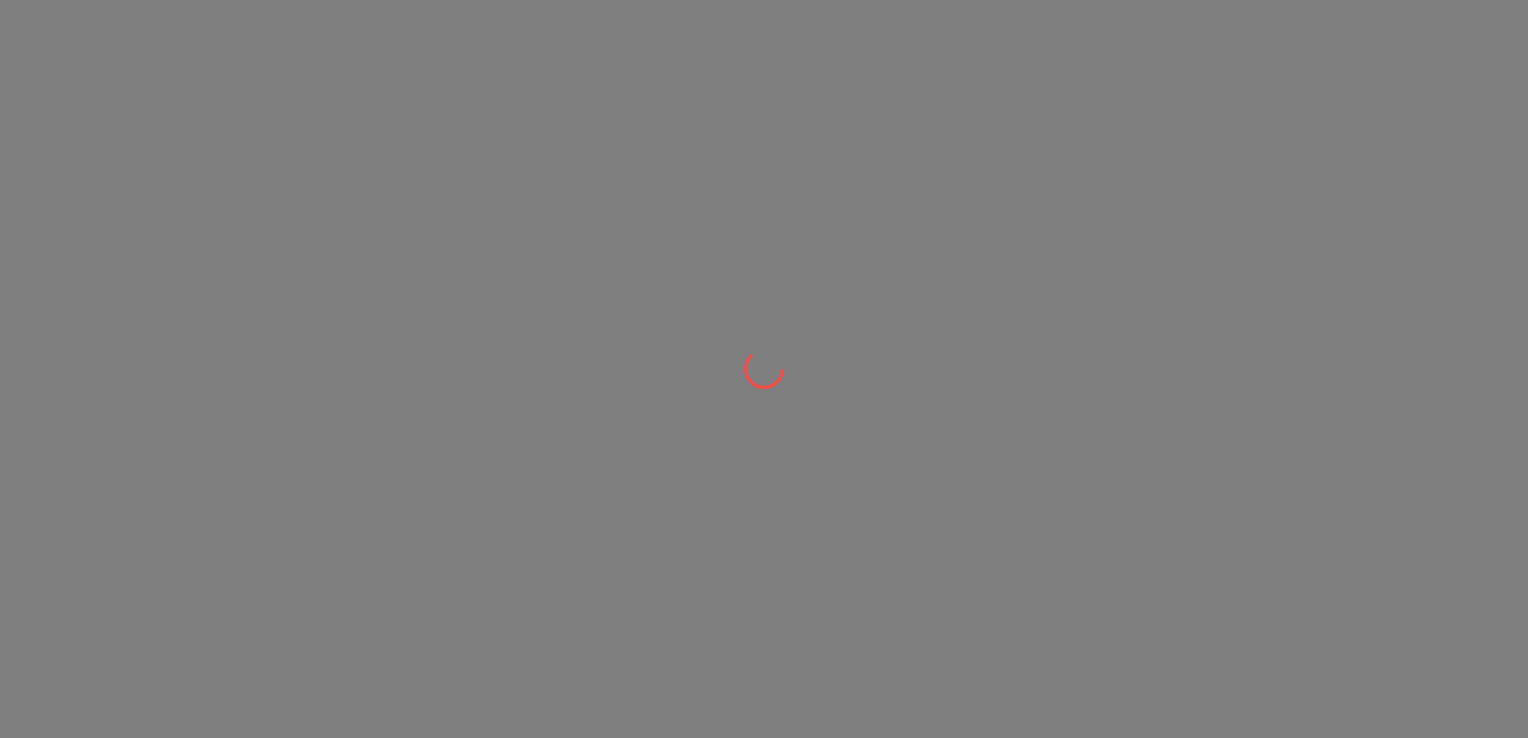 scroll, scrollTop: 0, scrollLeft: 0, axis: both 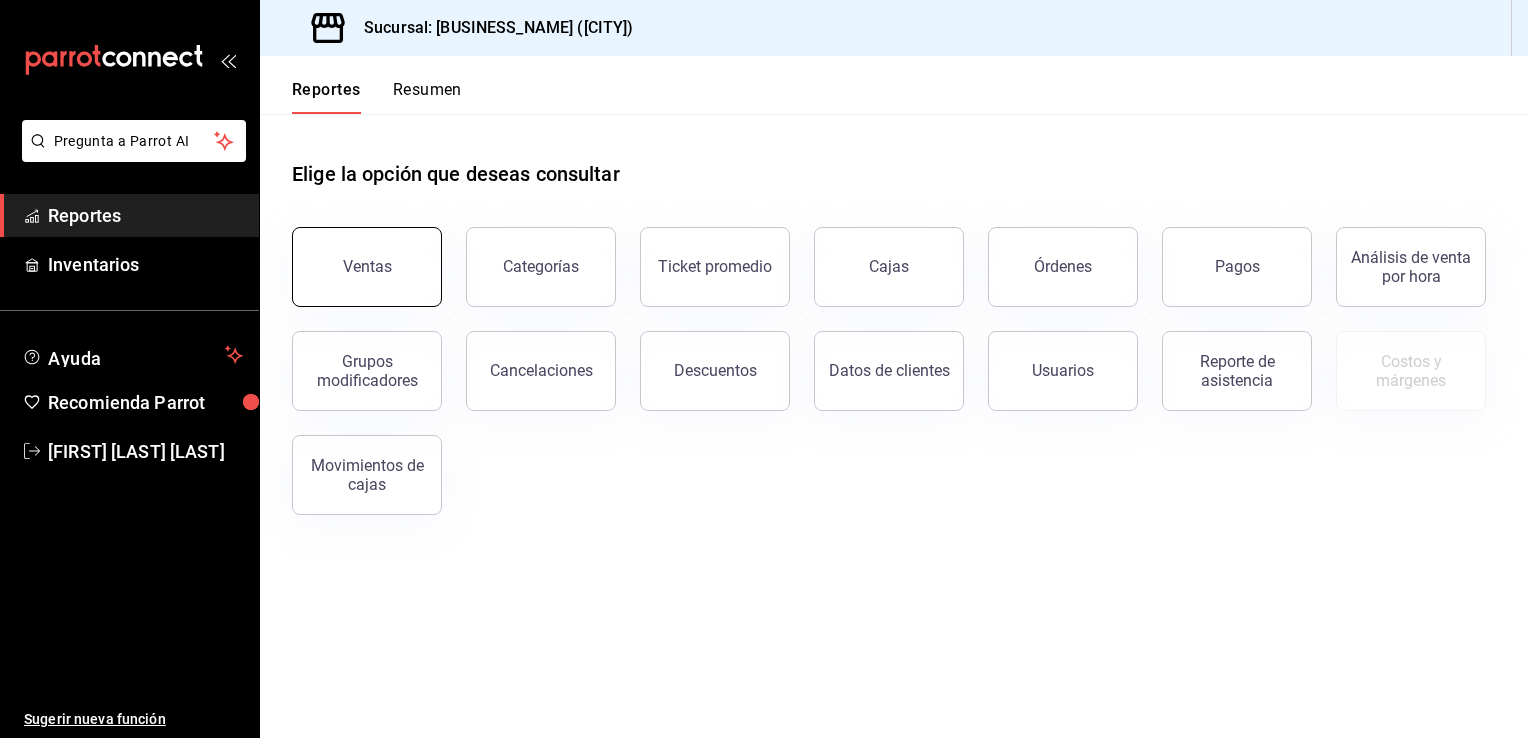 click on "Ventas" at bounding box center (367, 266) 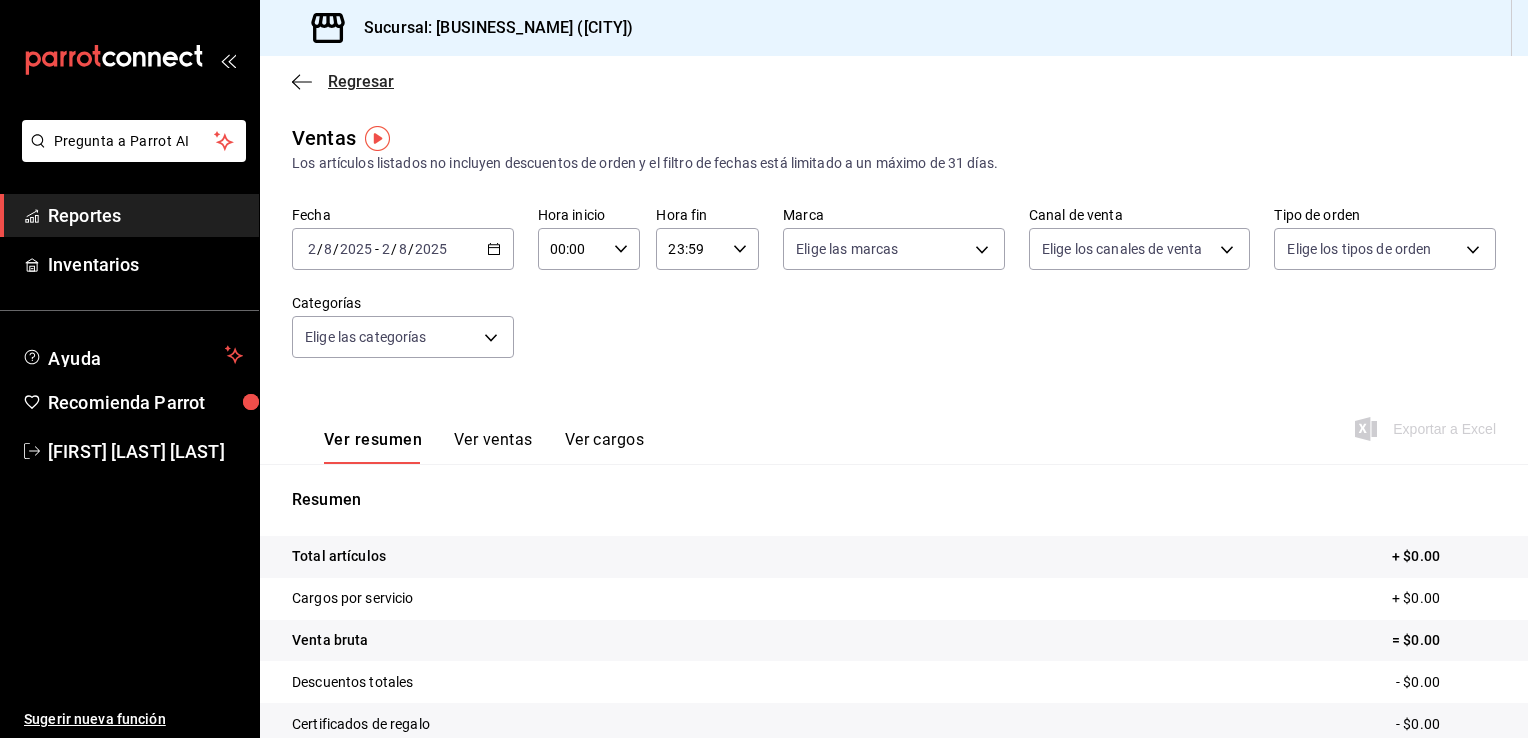 click 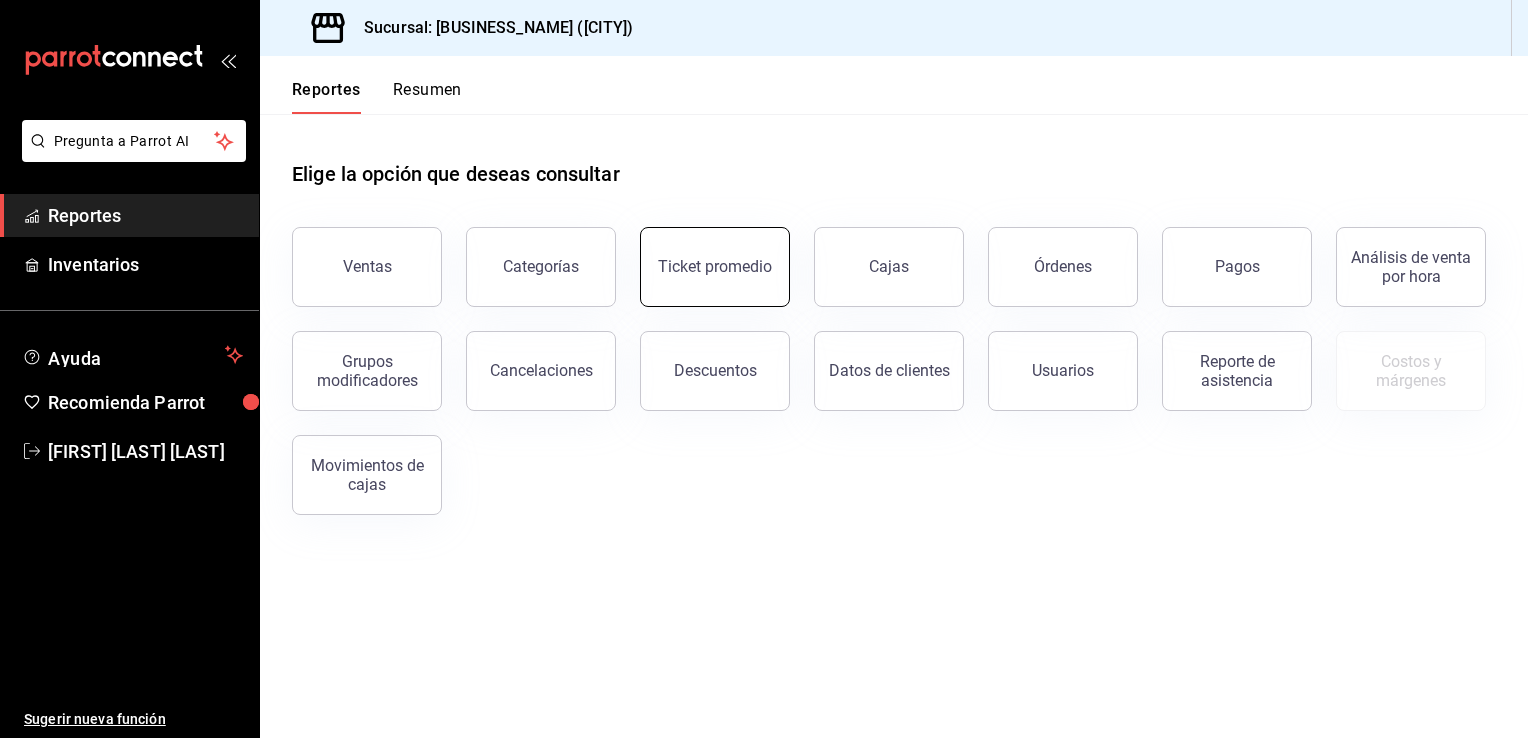 click on "Ticket promedio" at bounding box center (715, 267) 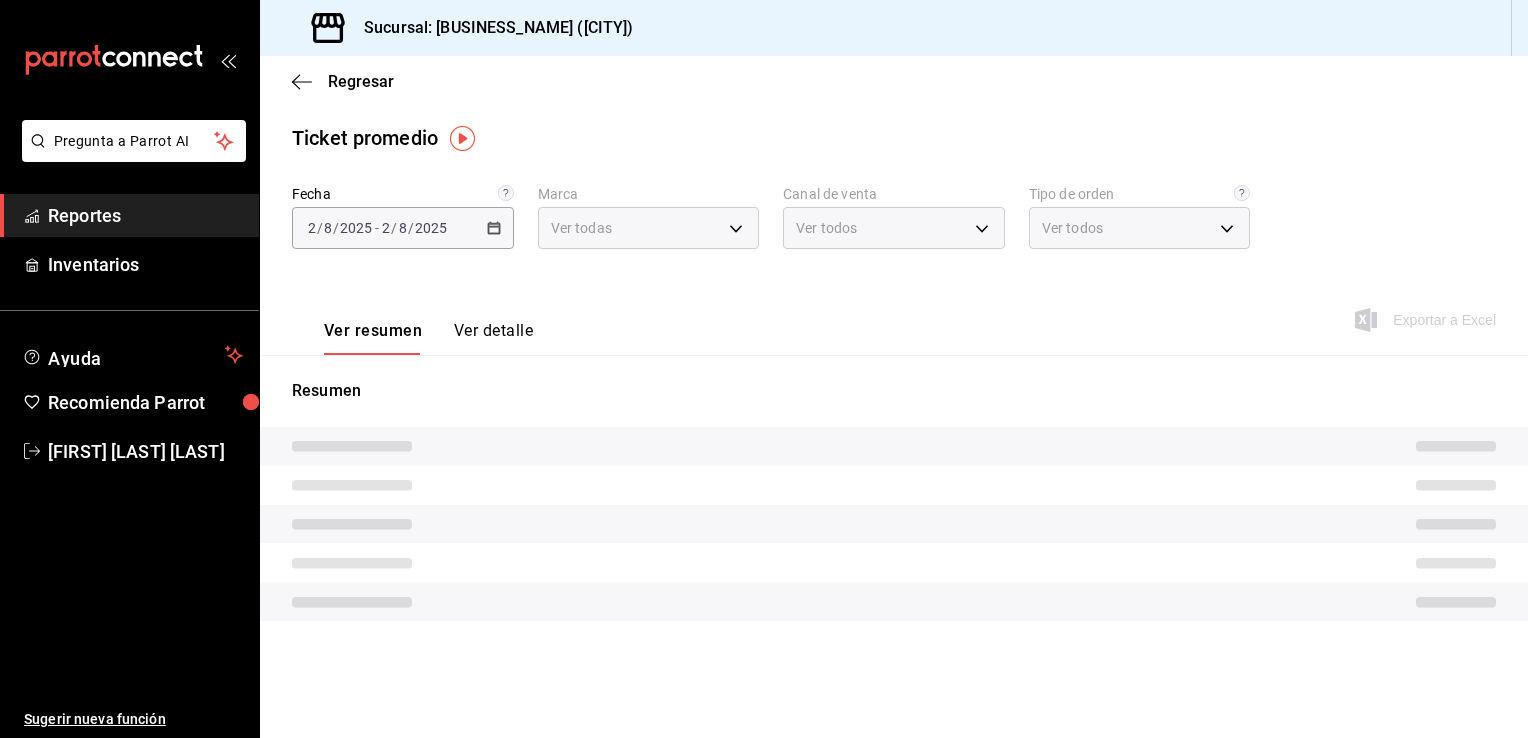 type on "26ca50e5-a845-484f-a54e-8a4432b79f59" 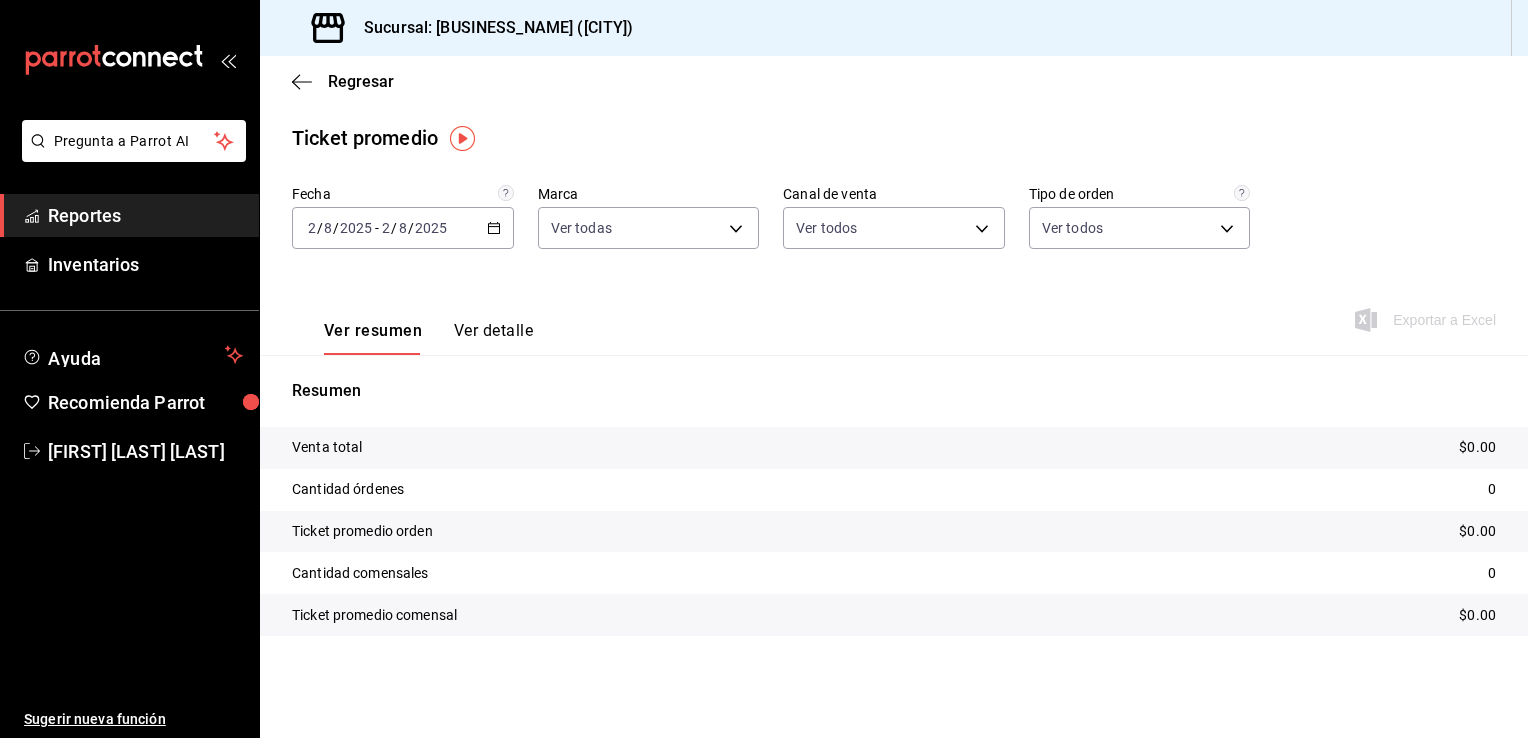 click 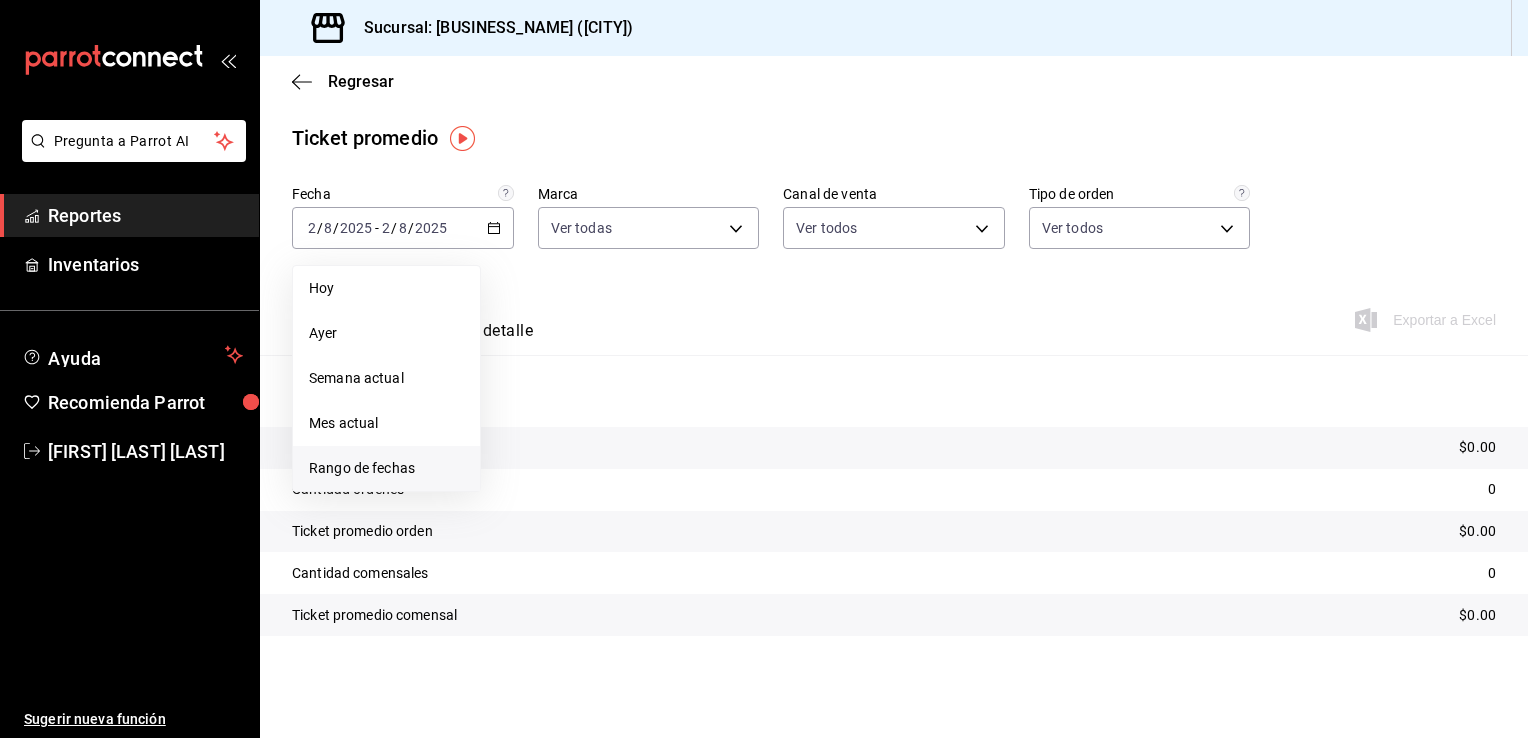 click on "Rango de fechas" at bounding box center [386, 468] 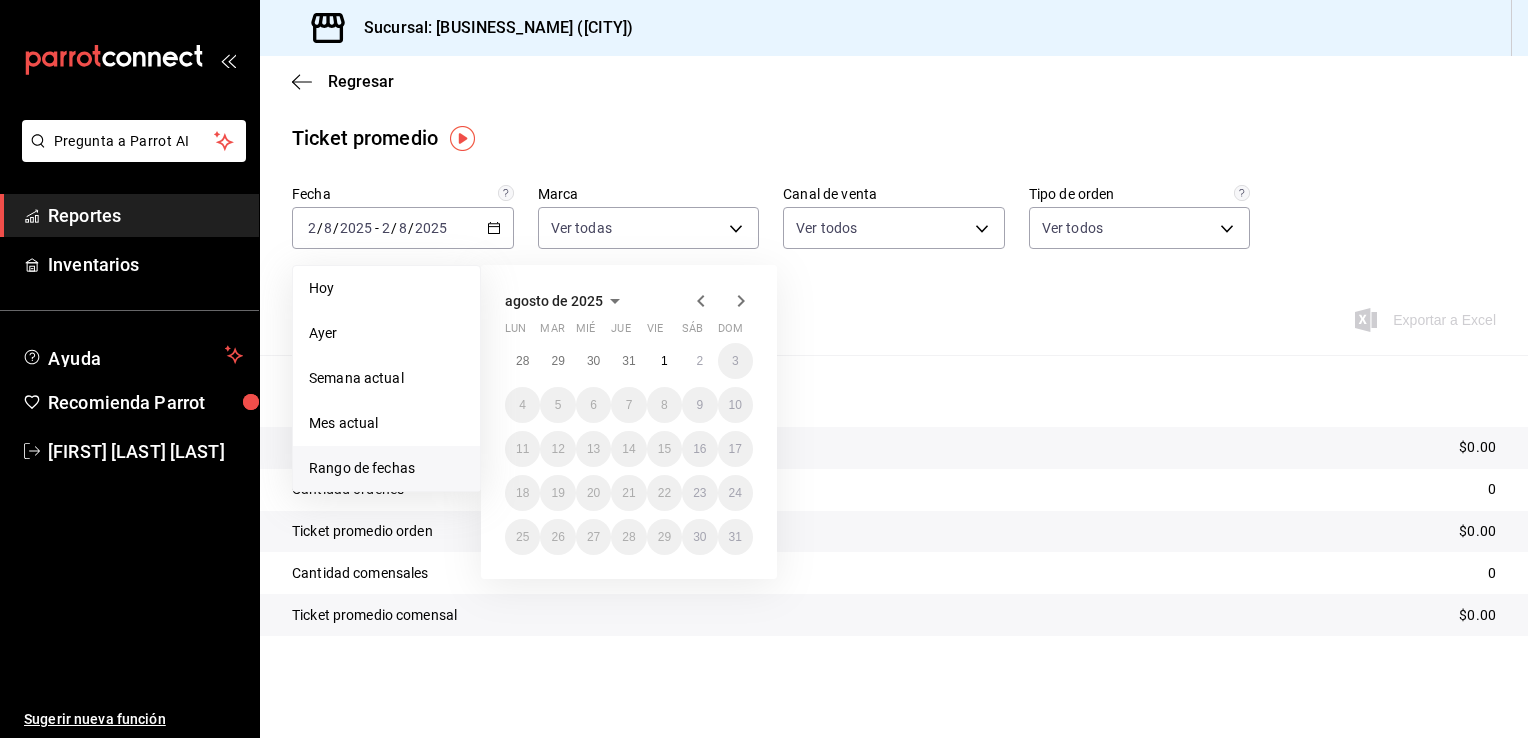 click 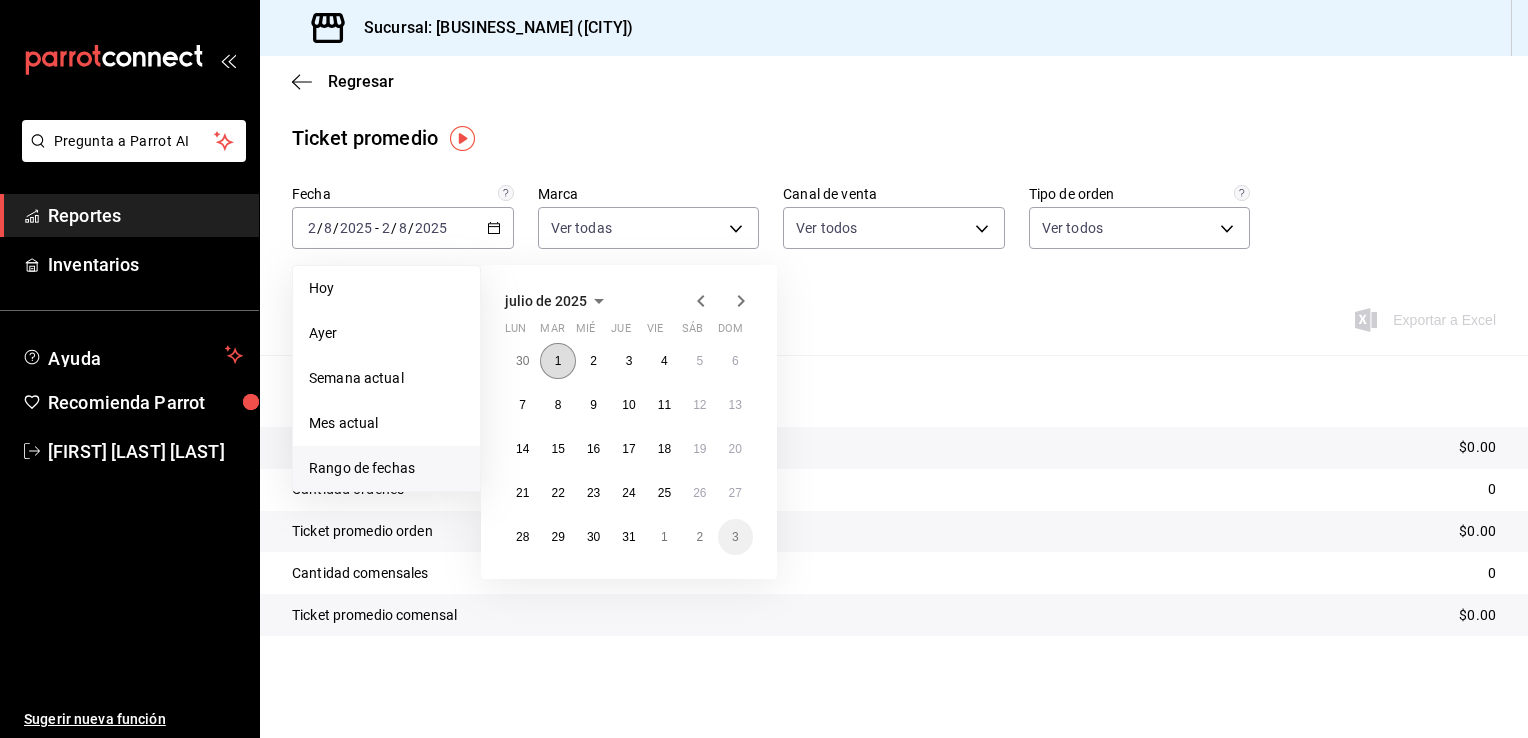 click on "1" at bounding box center (558, 361) 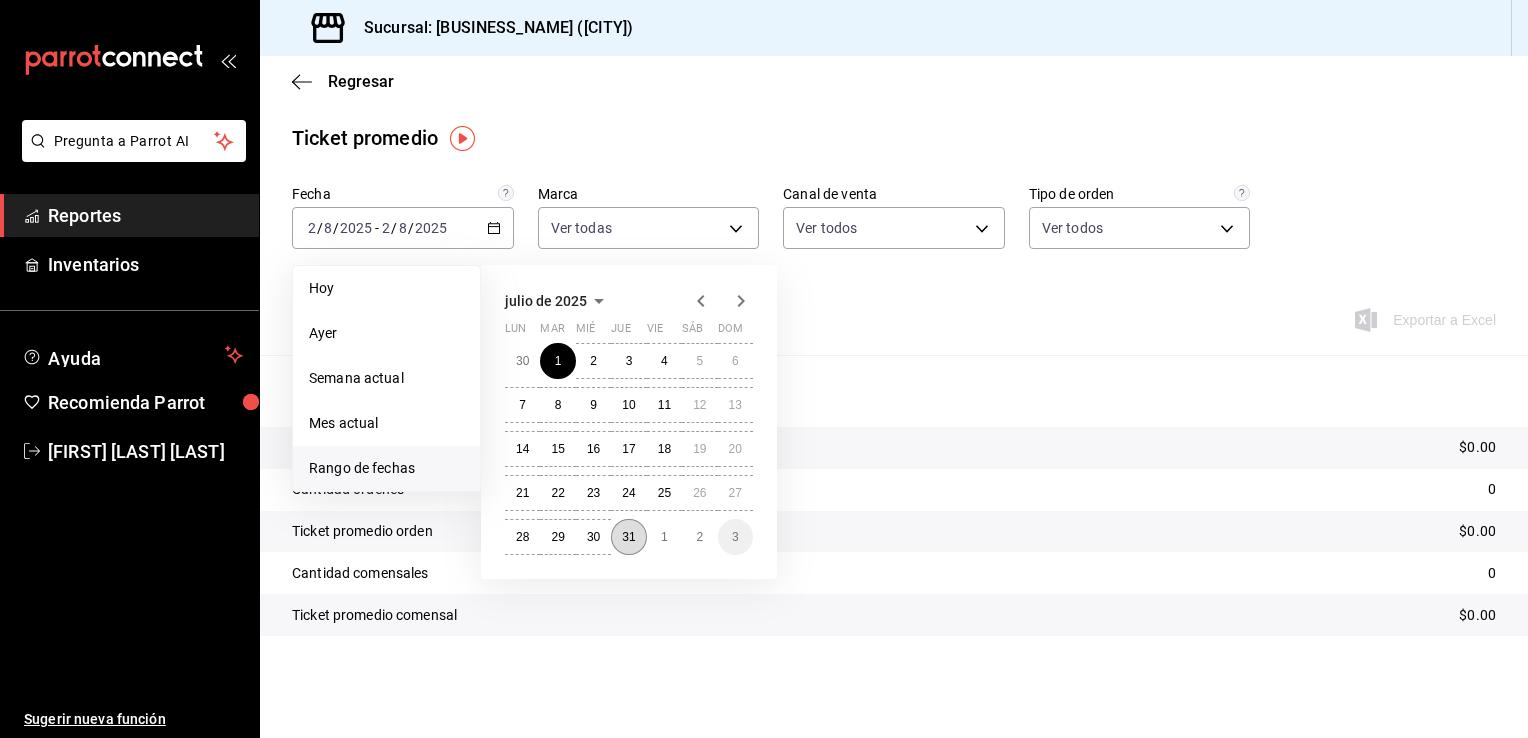 click on "31" at bounding box center (628, 537) 